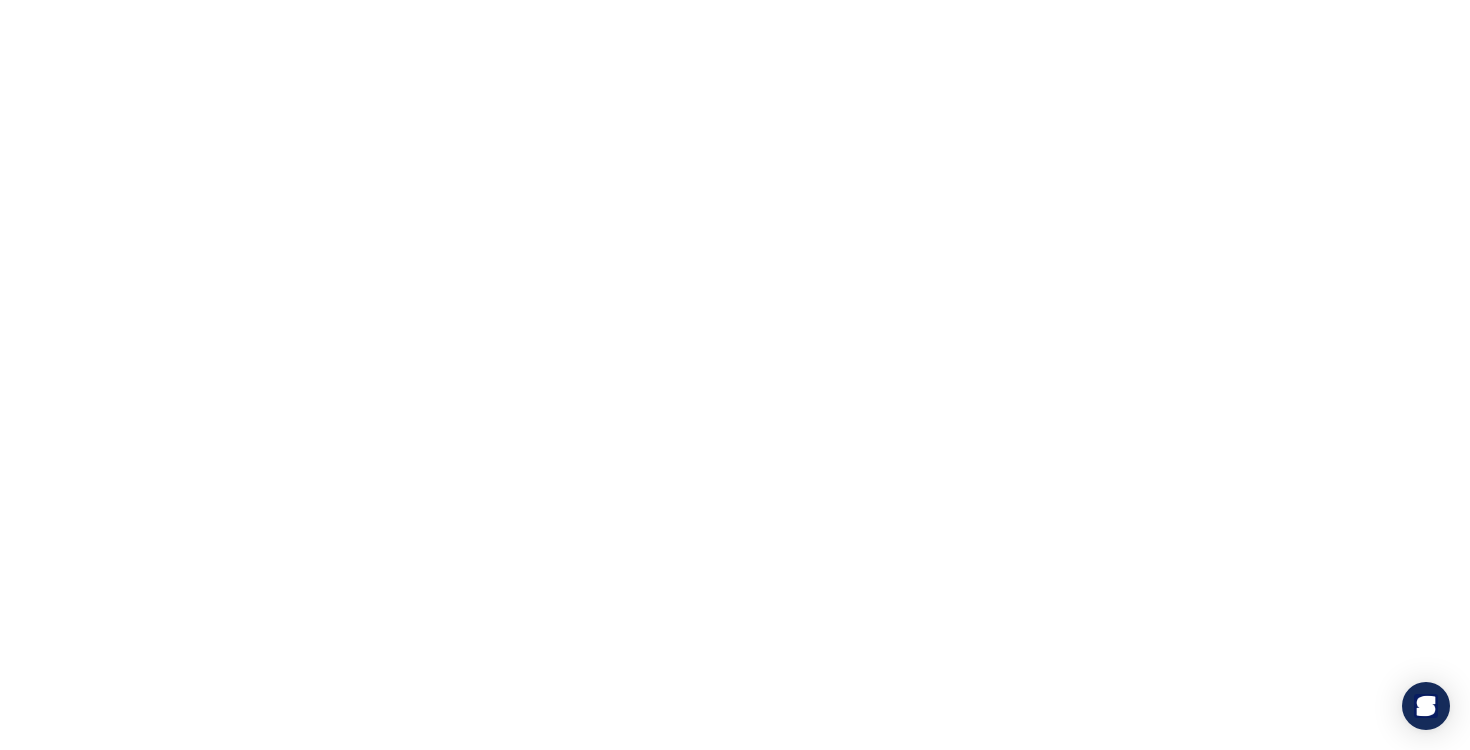 scroll, scrollTop: 0, scrollLeft: 0, axis: both 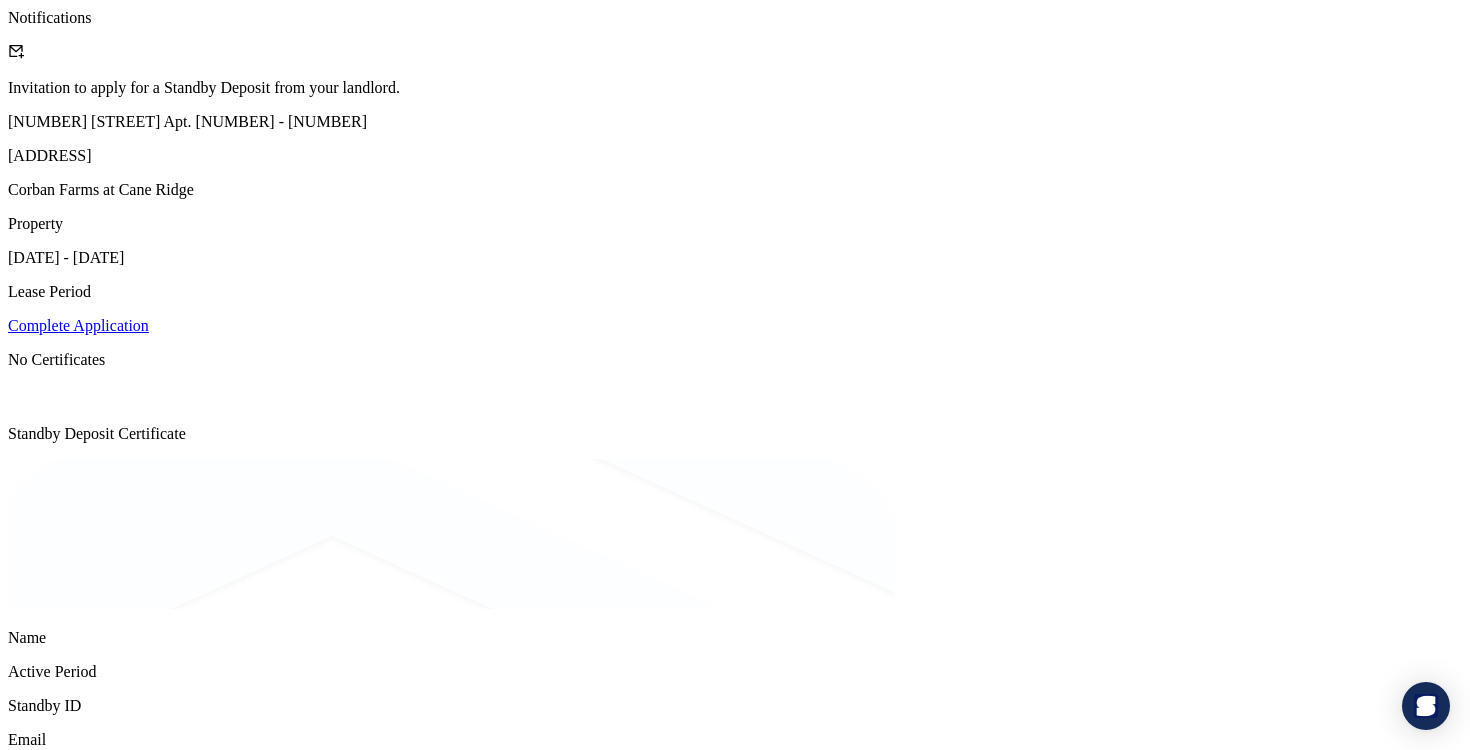 click on "Complete Application" at bounding box center (78, 325) 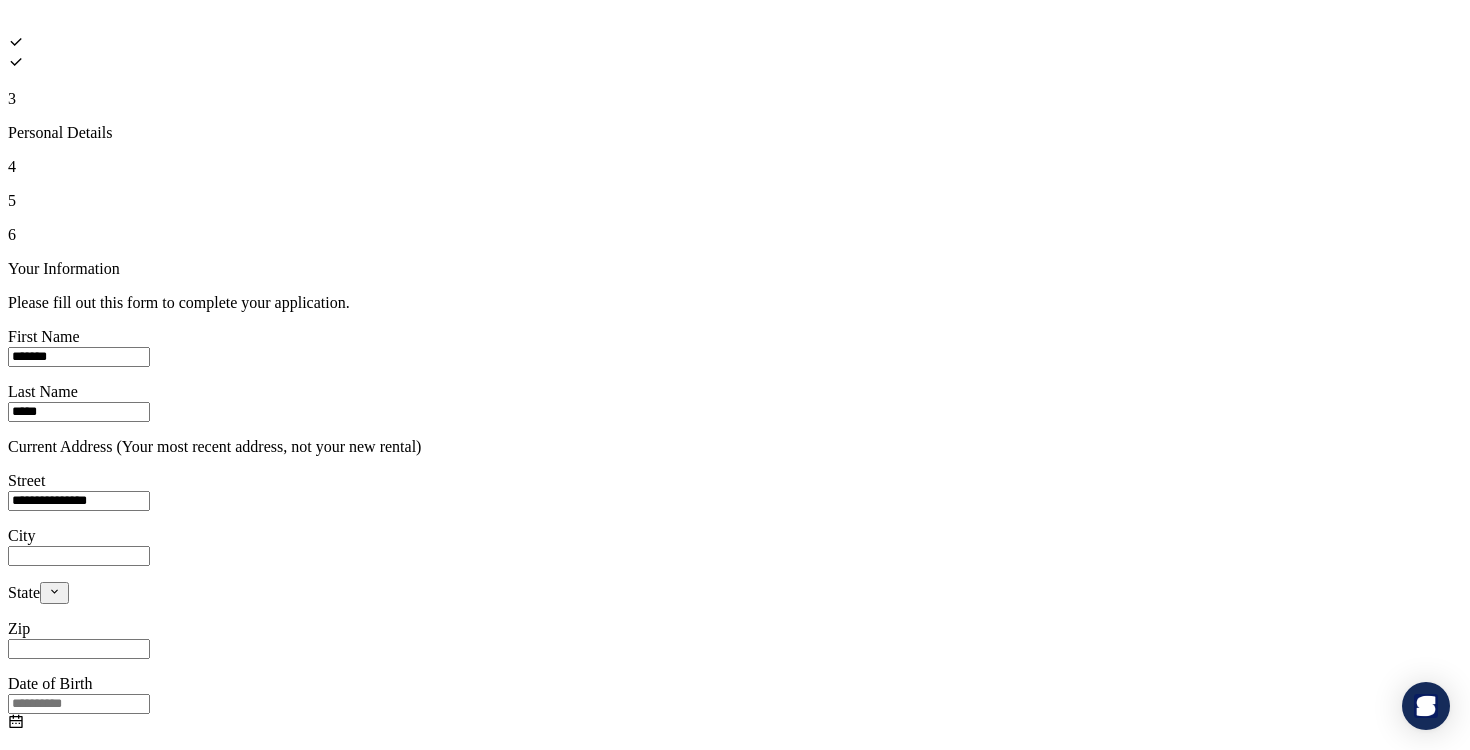 click on "**********" at bounding box center [79, 501] 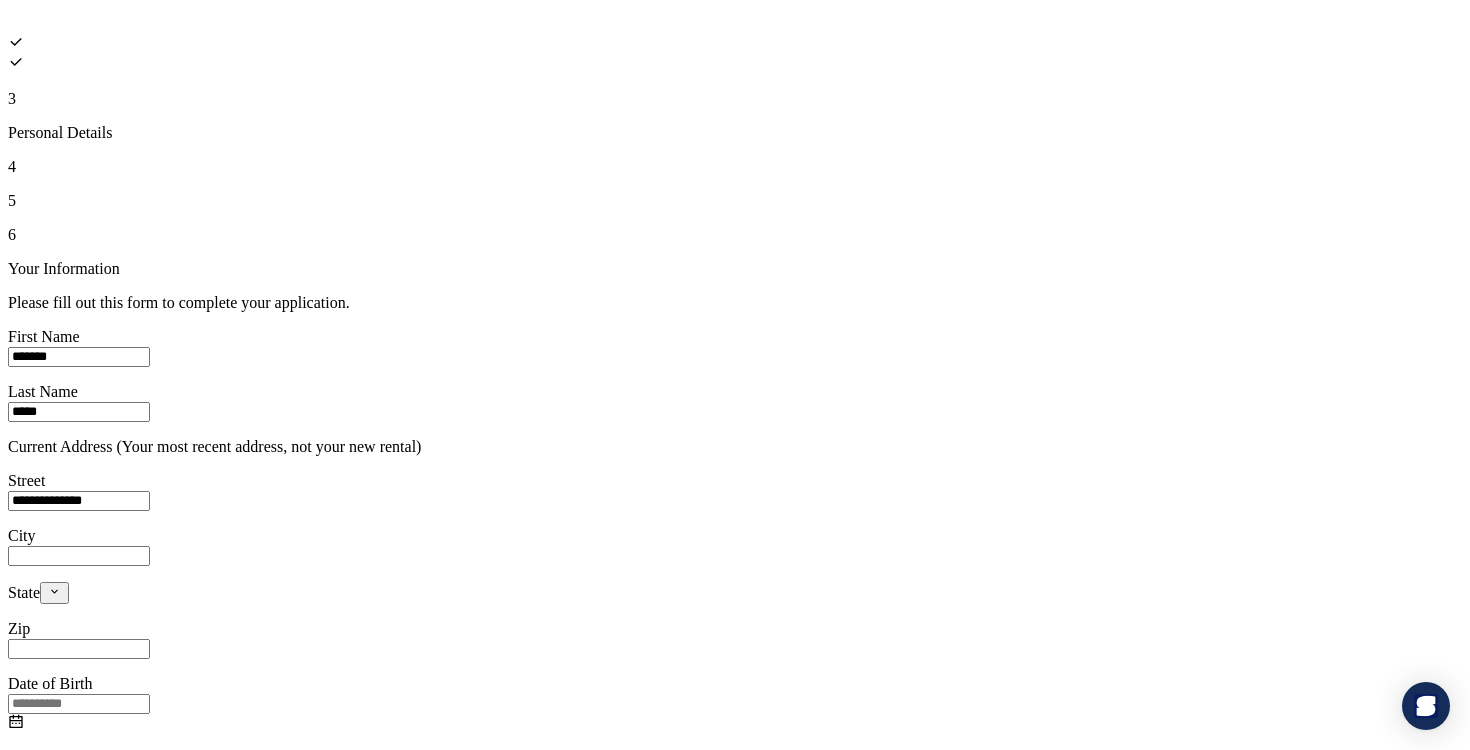 click on "**********" at bounding box center [79, 501] 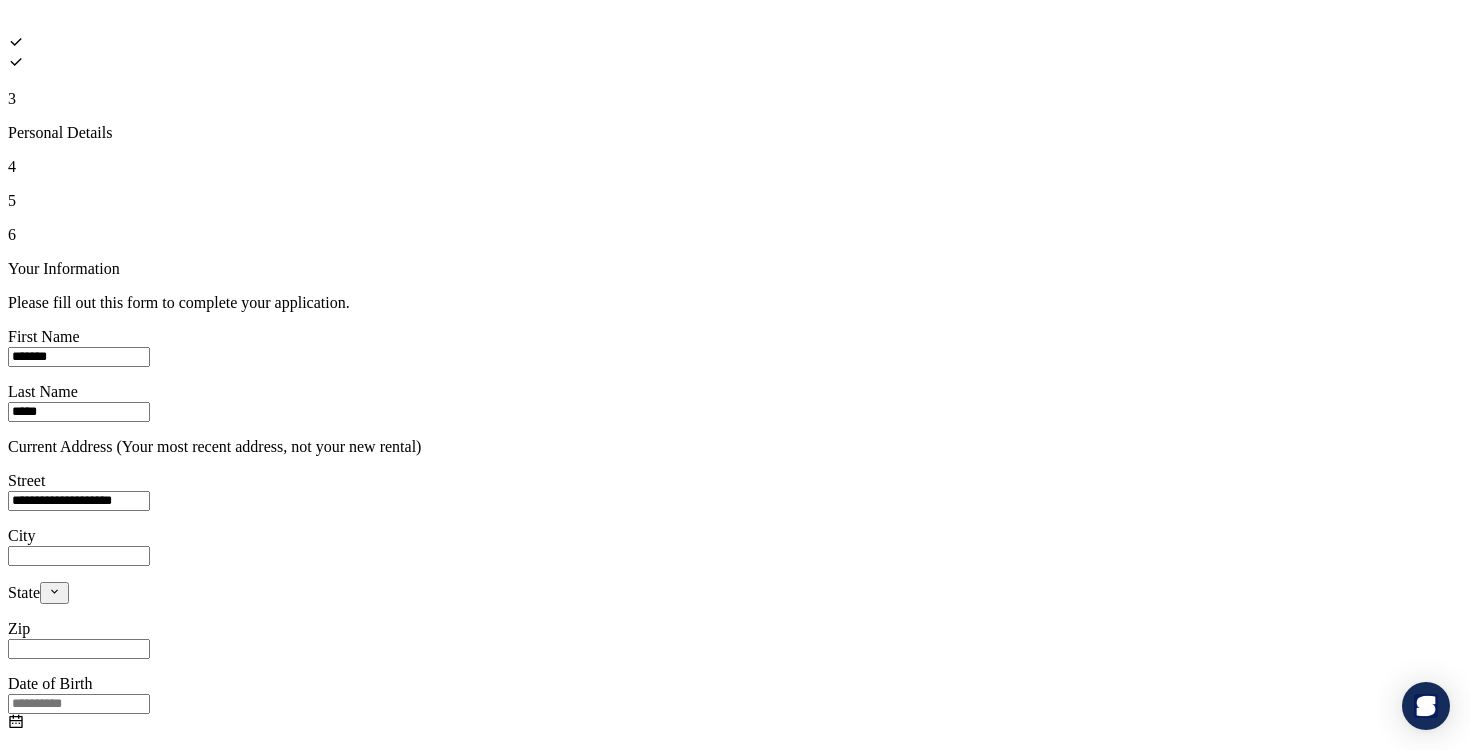 type on "**********" 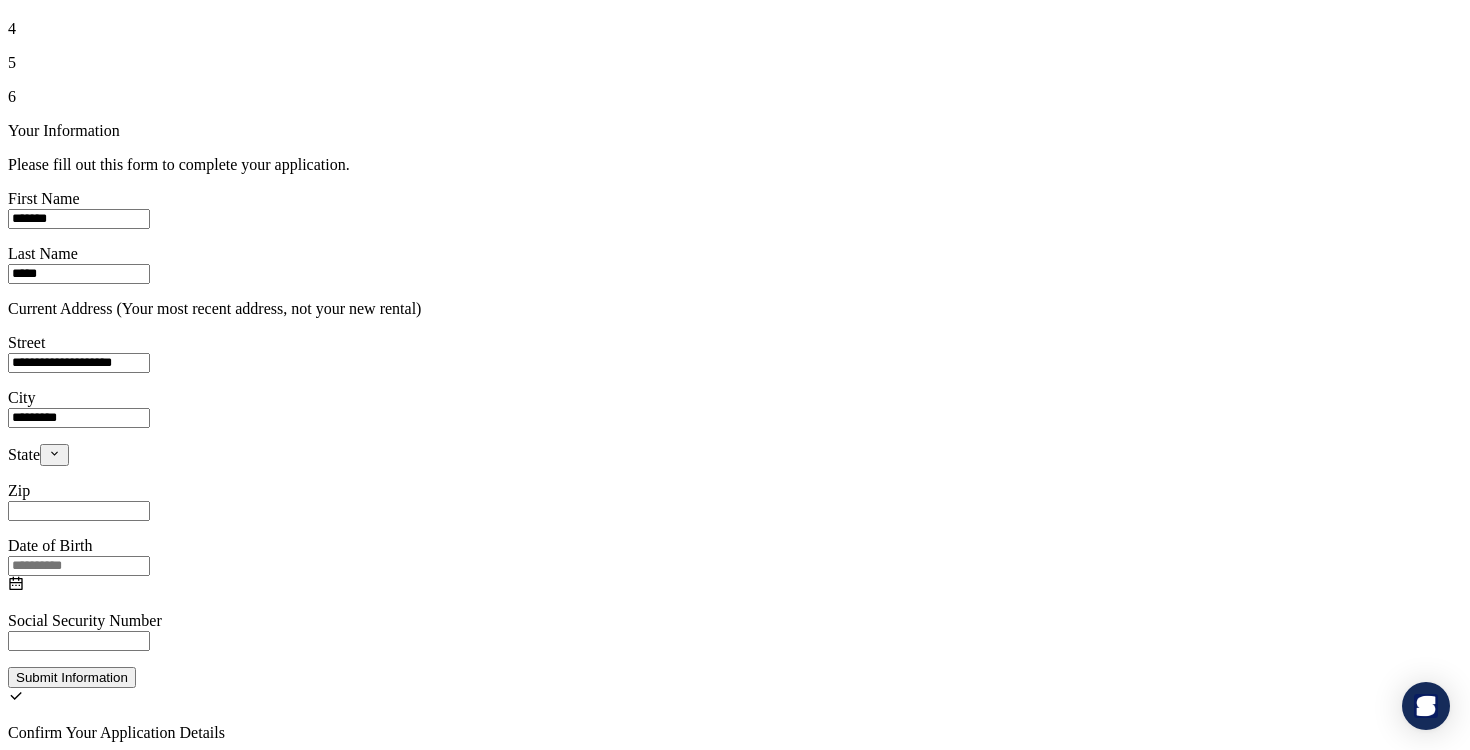 scroll, scrollTop: 156, scrollLeft: 0, axis: vertical 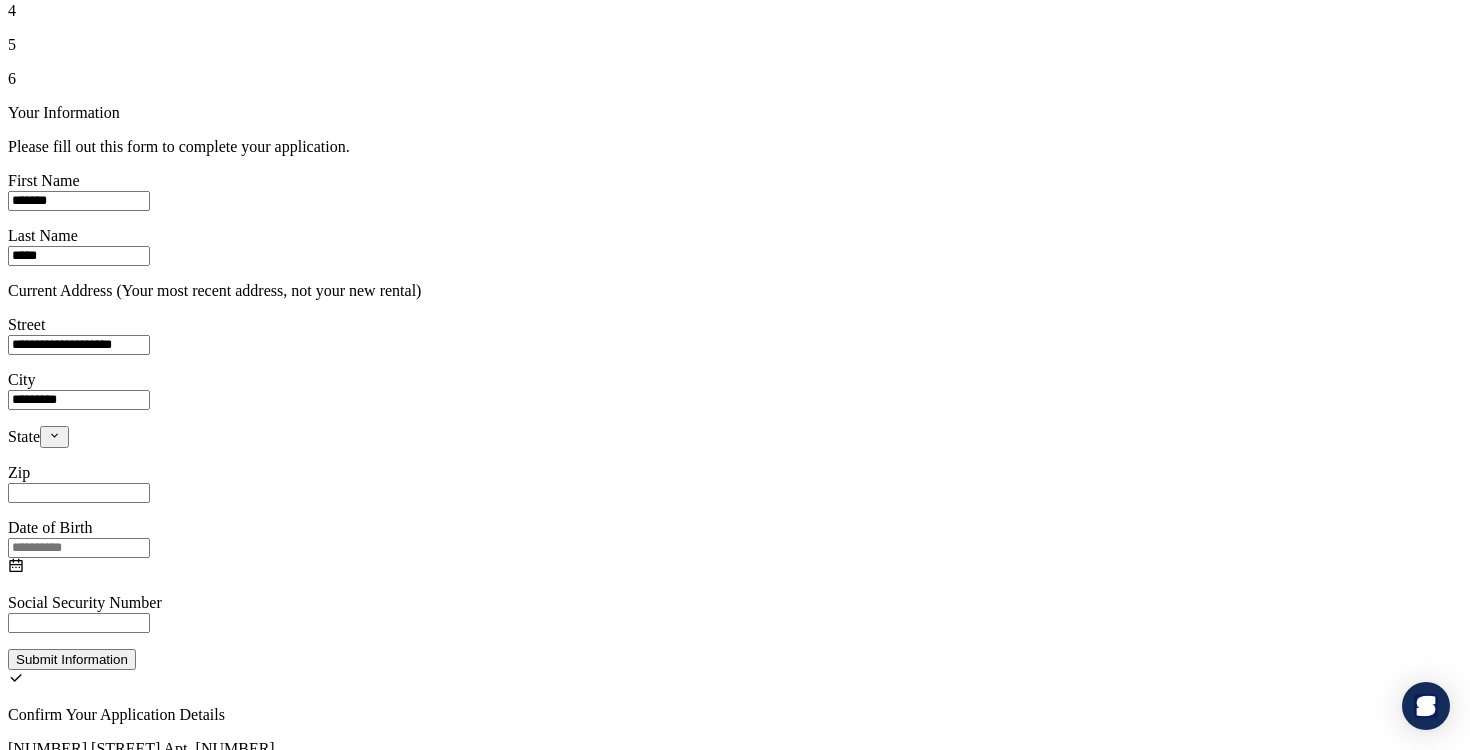 type on "*********" 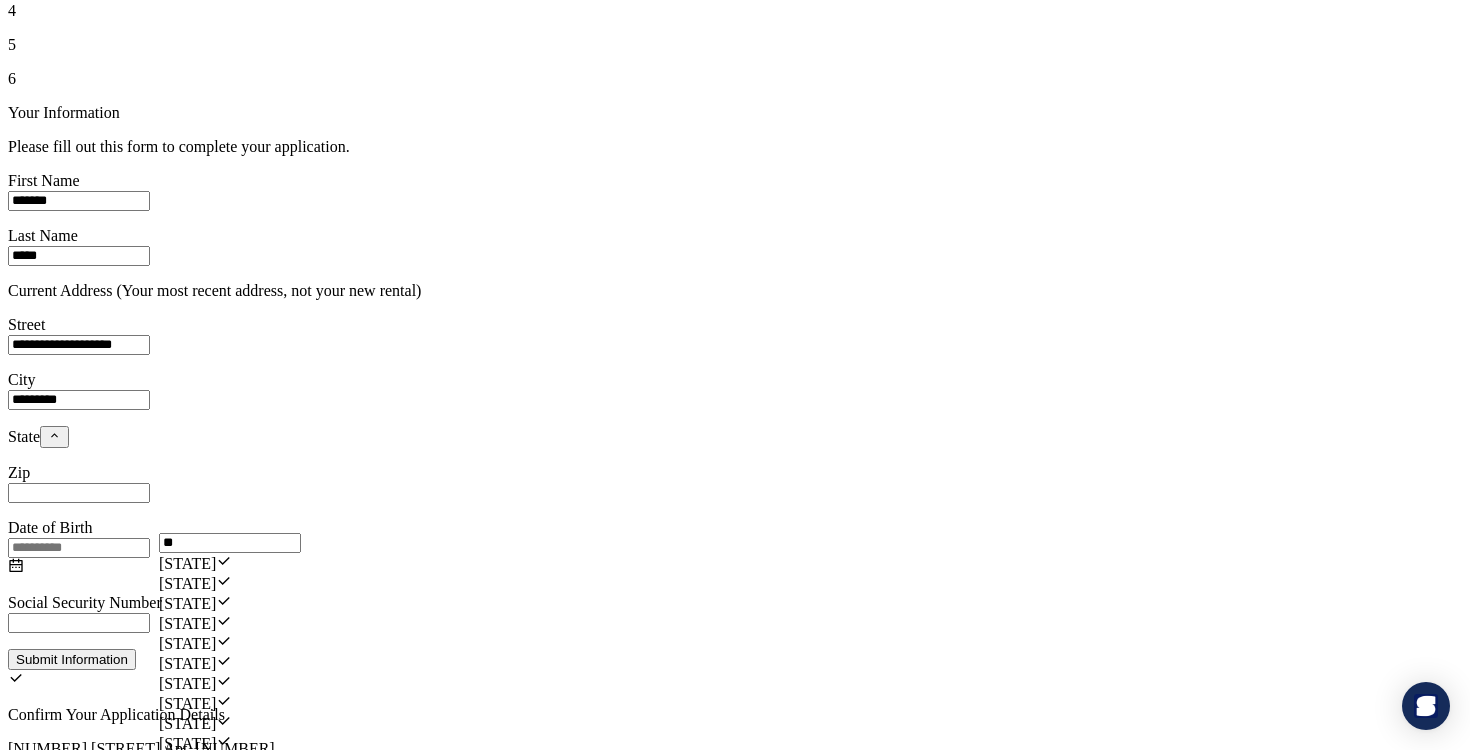 scroll, scrollTop: 0, scrollLeft: 0, axis: both 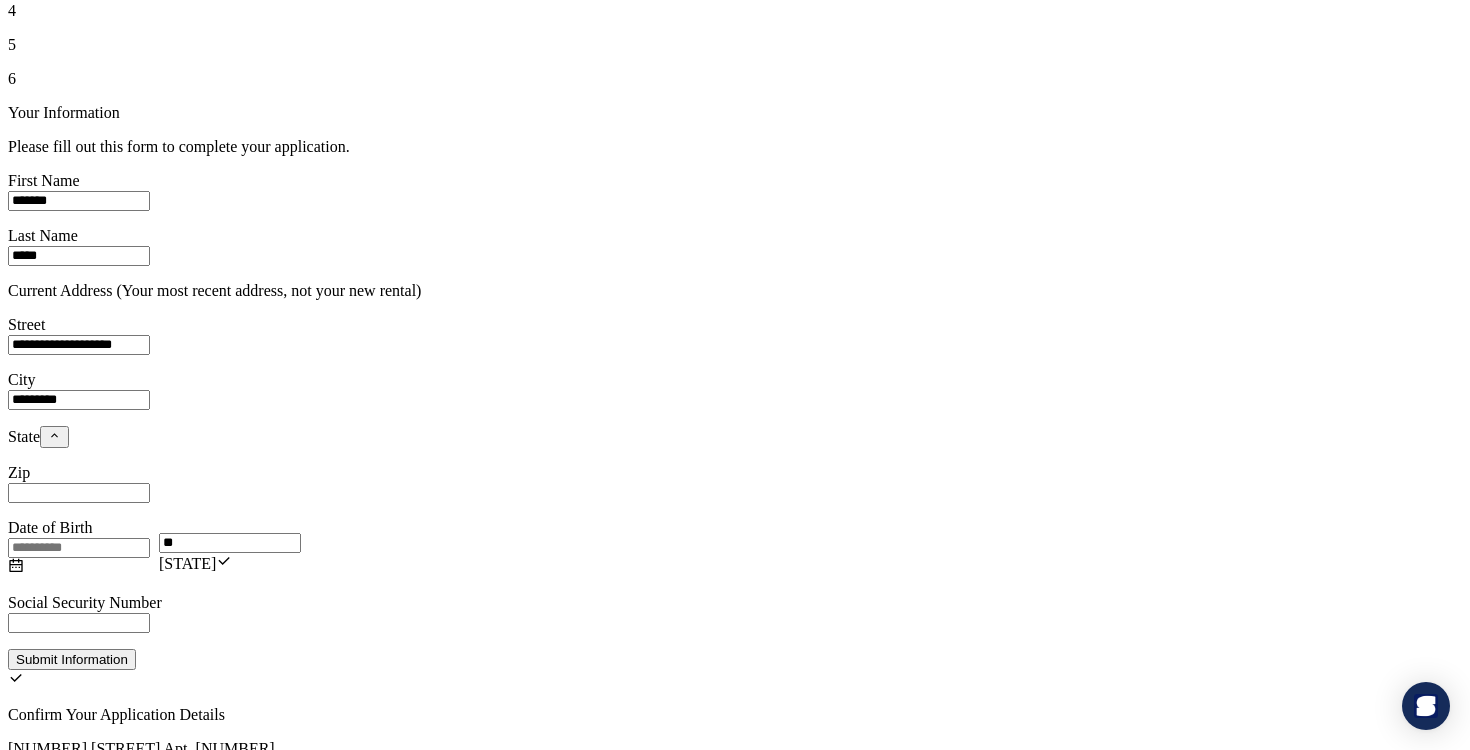 type on "[STATE]" 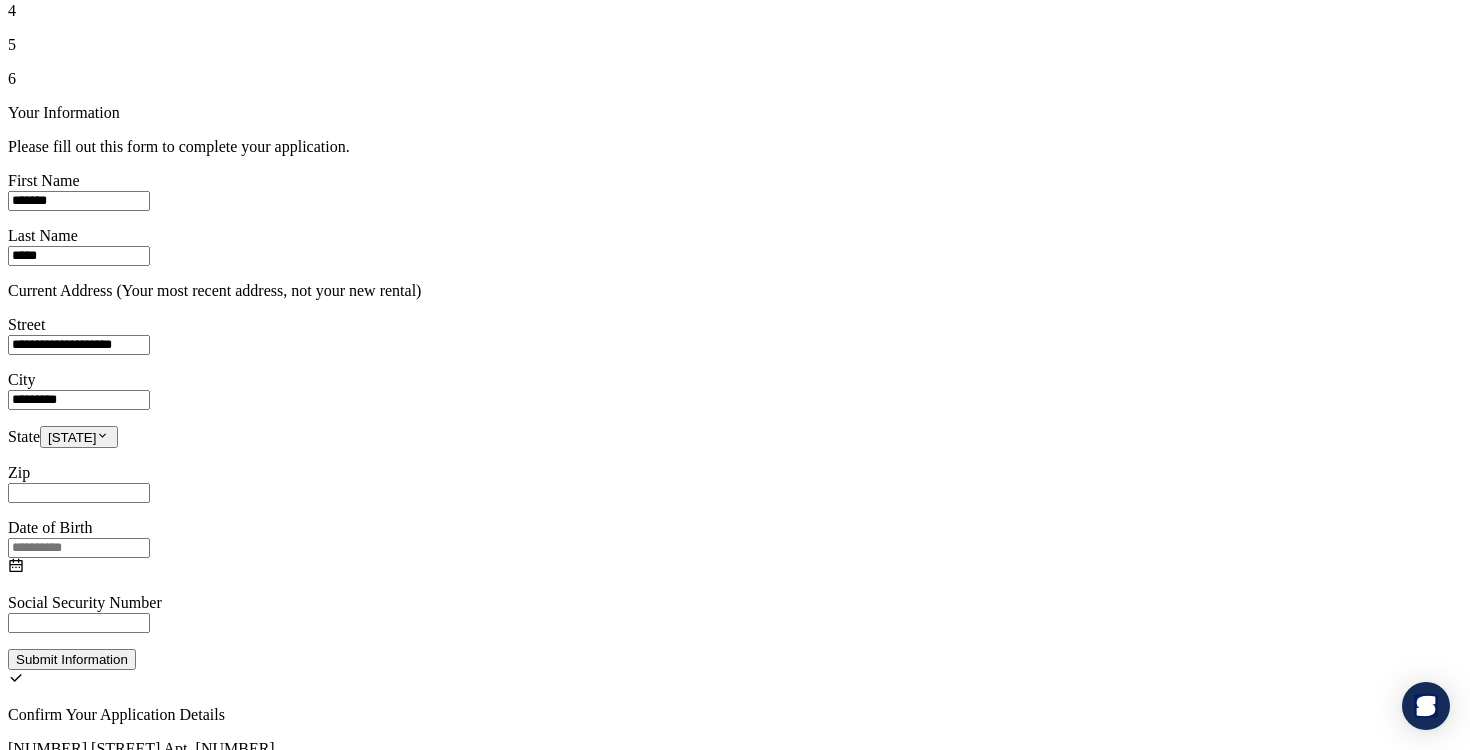 click on "Zip" at bounding box center (735, 246) 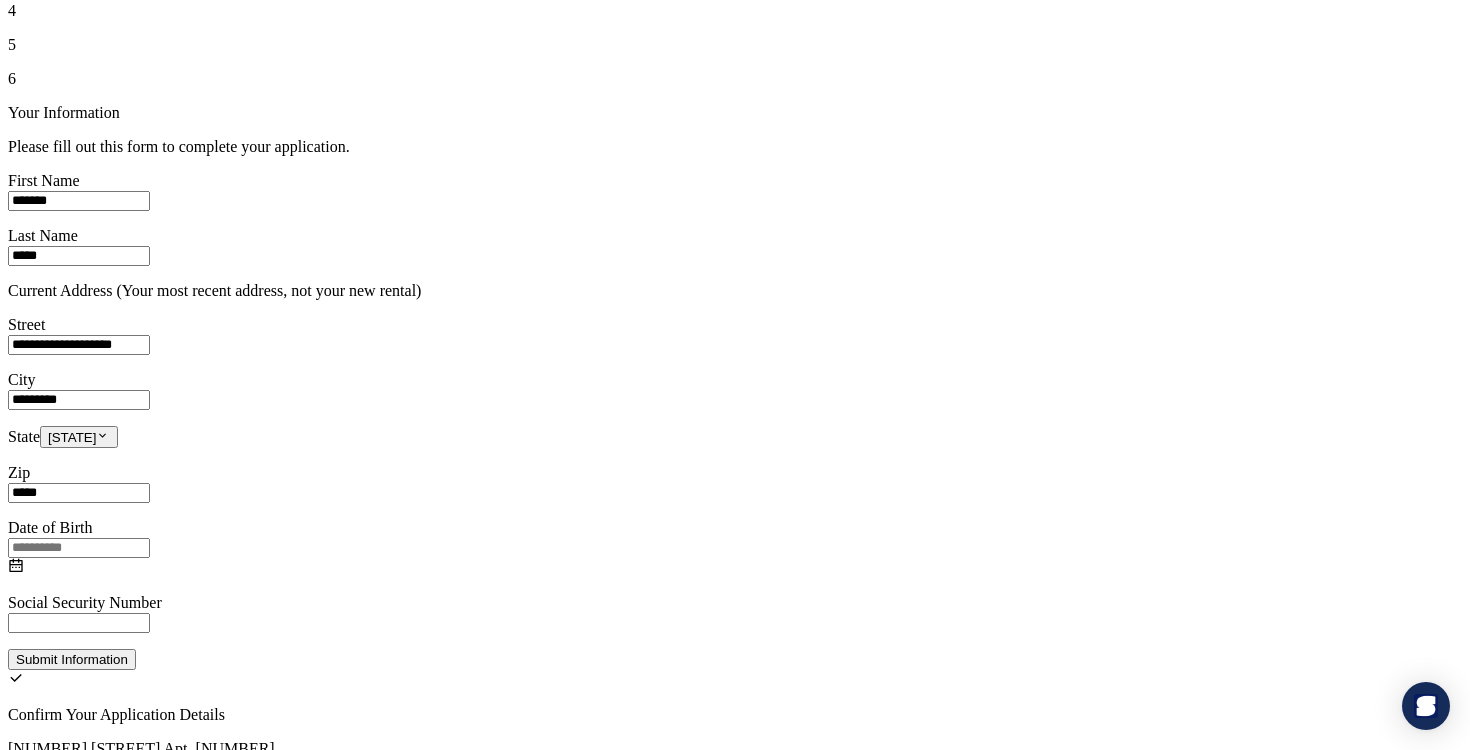 type on "[STATE]" 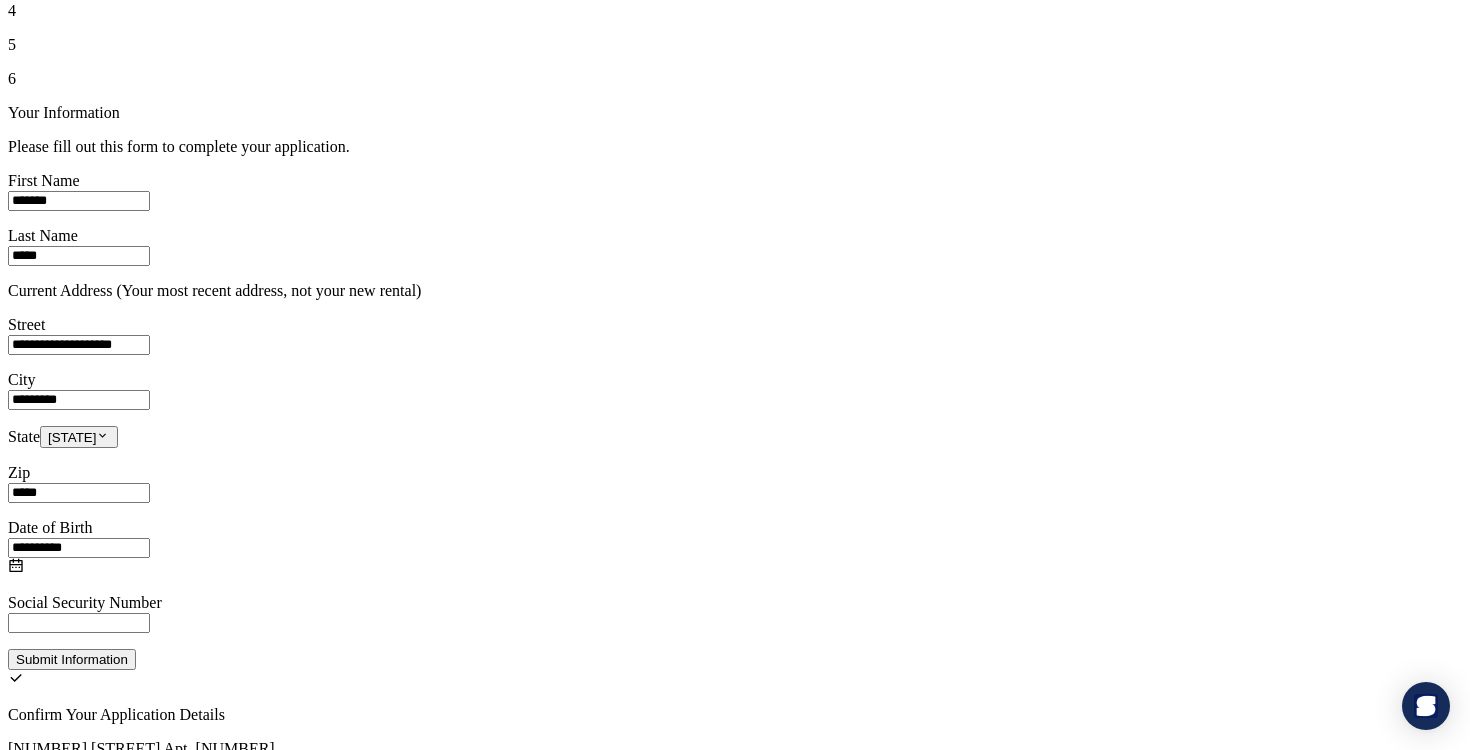 type on "**********" 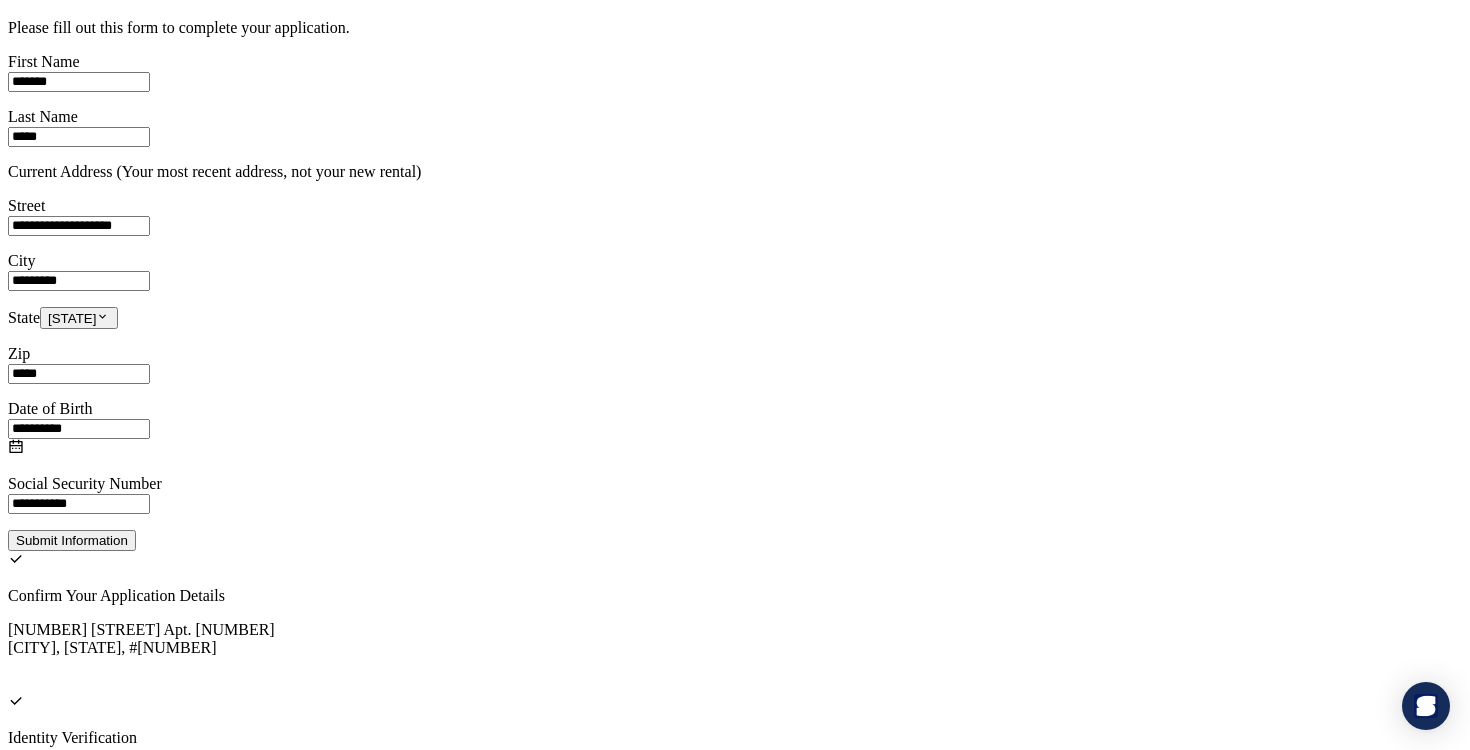 scroll, scrollTop: 274, scrollLeft: 0, axis: vertical 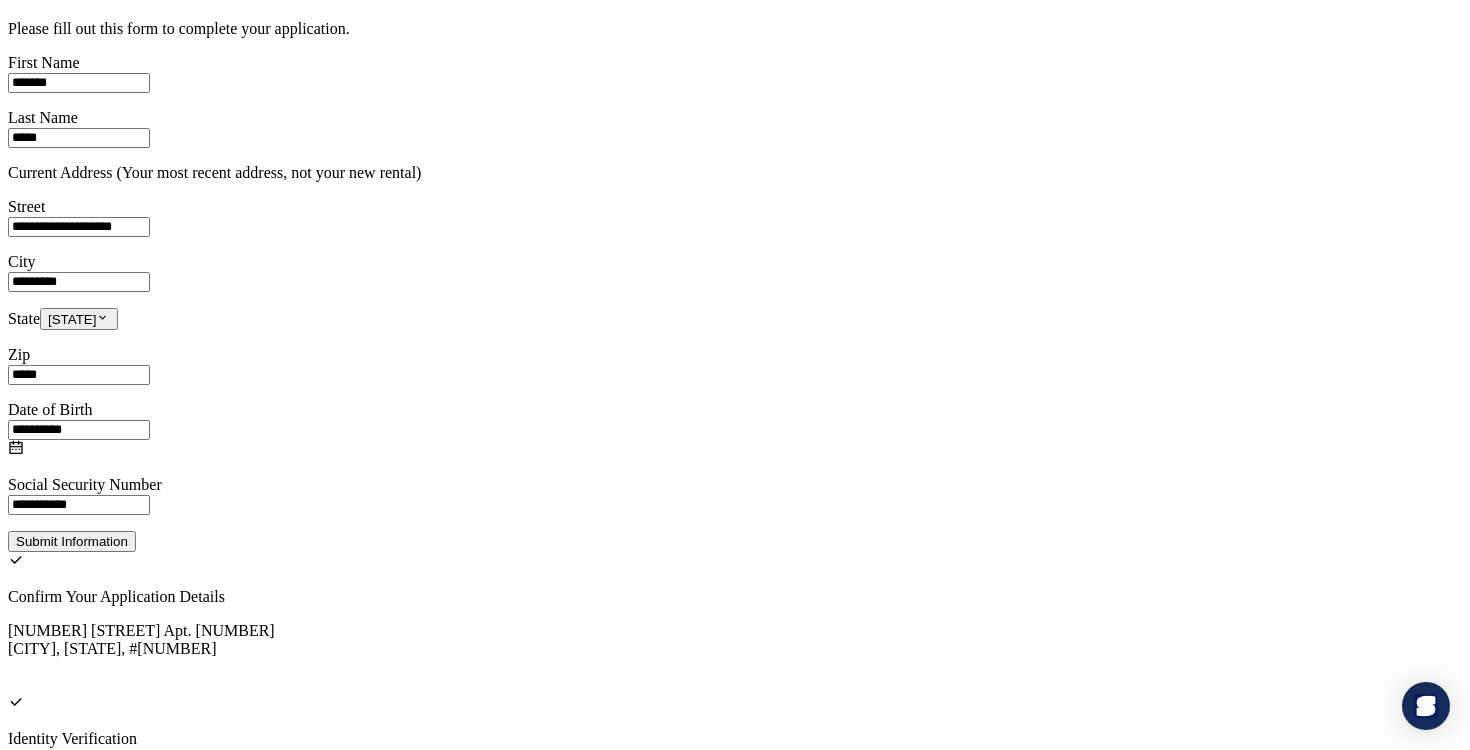 click on "Submit Information" at bounding box center [72, 541] 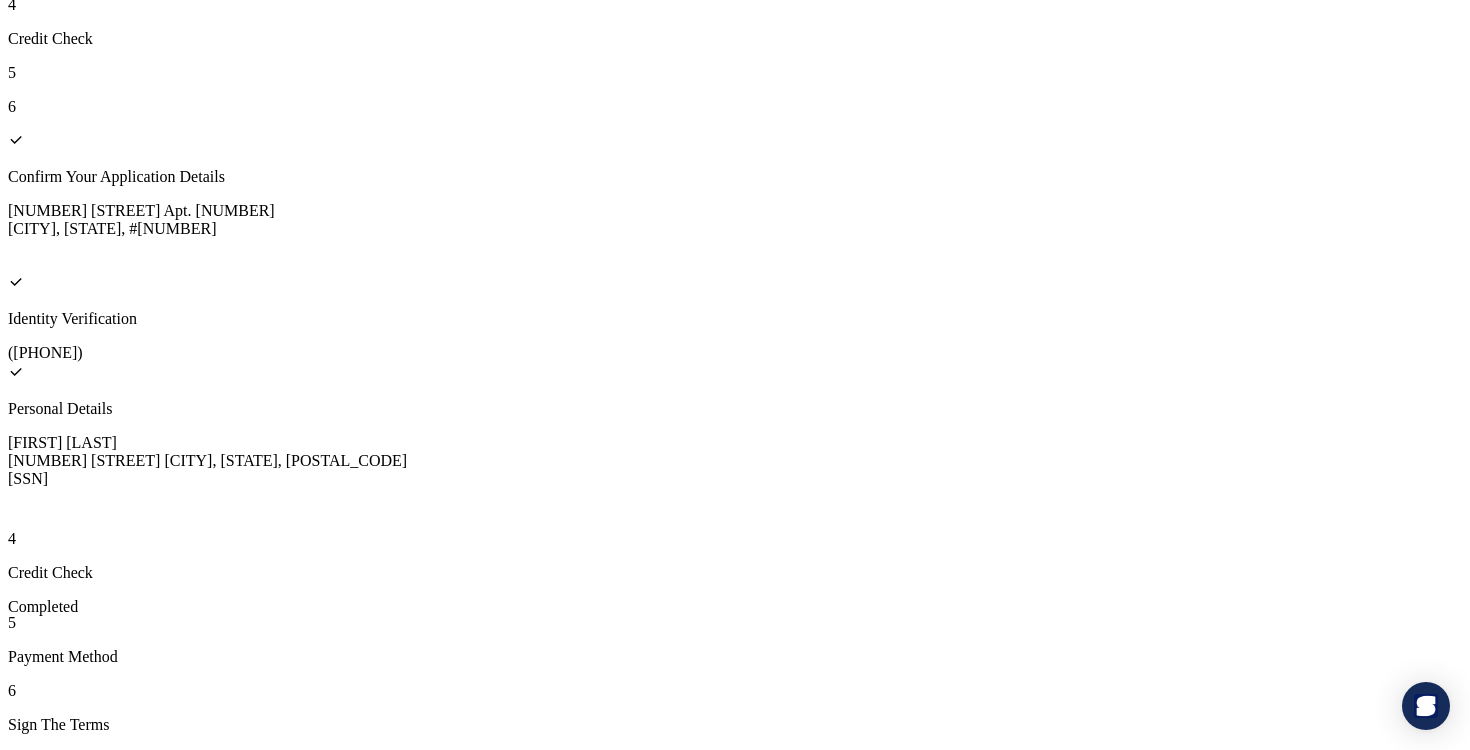 scroll, scrollTop: 26, scrollLeft: 0, axis: vertical 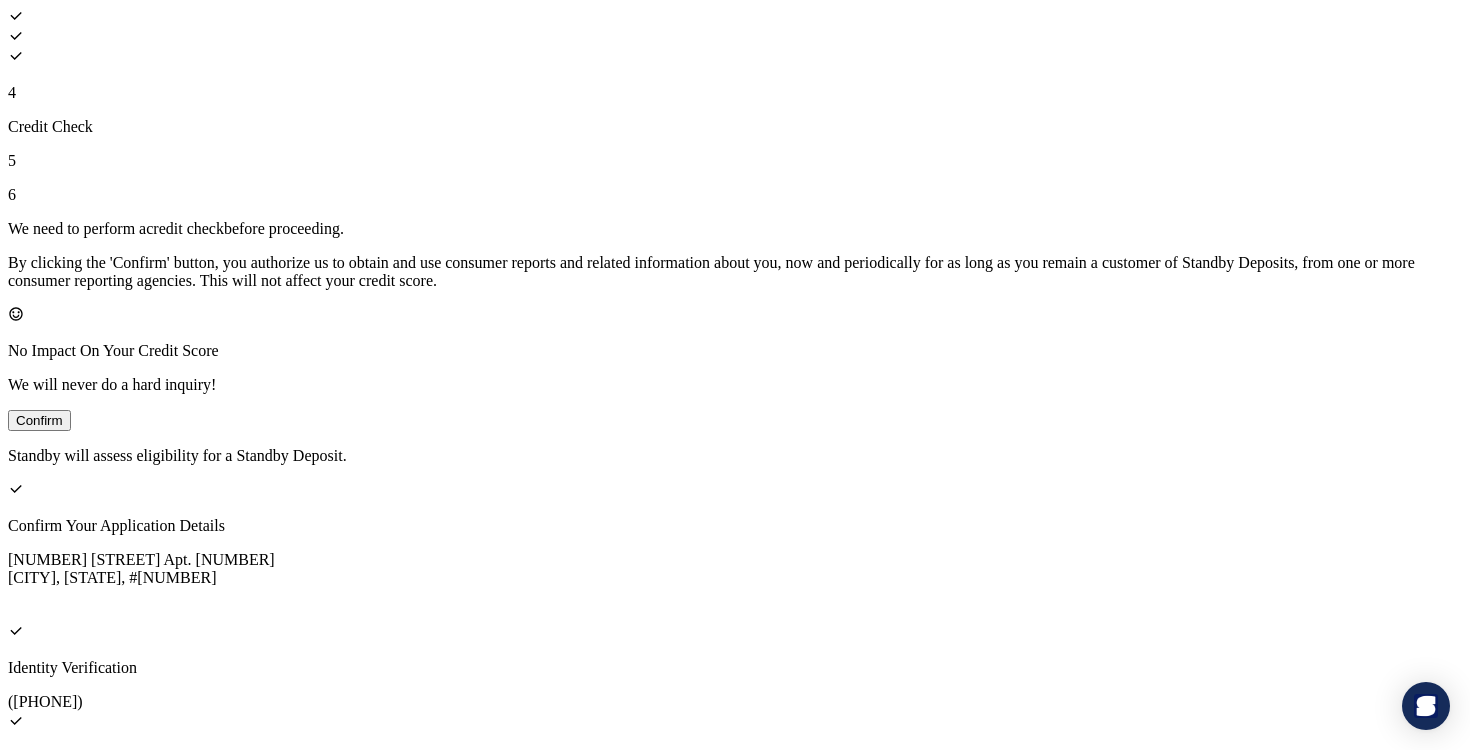 click on "Confirm" at bounding box center (39, 420) 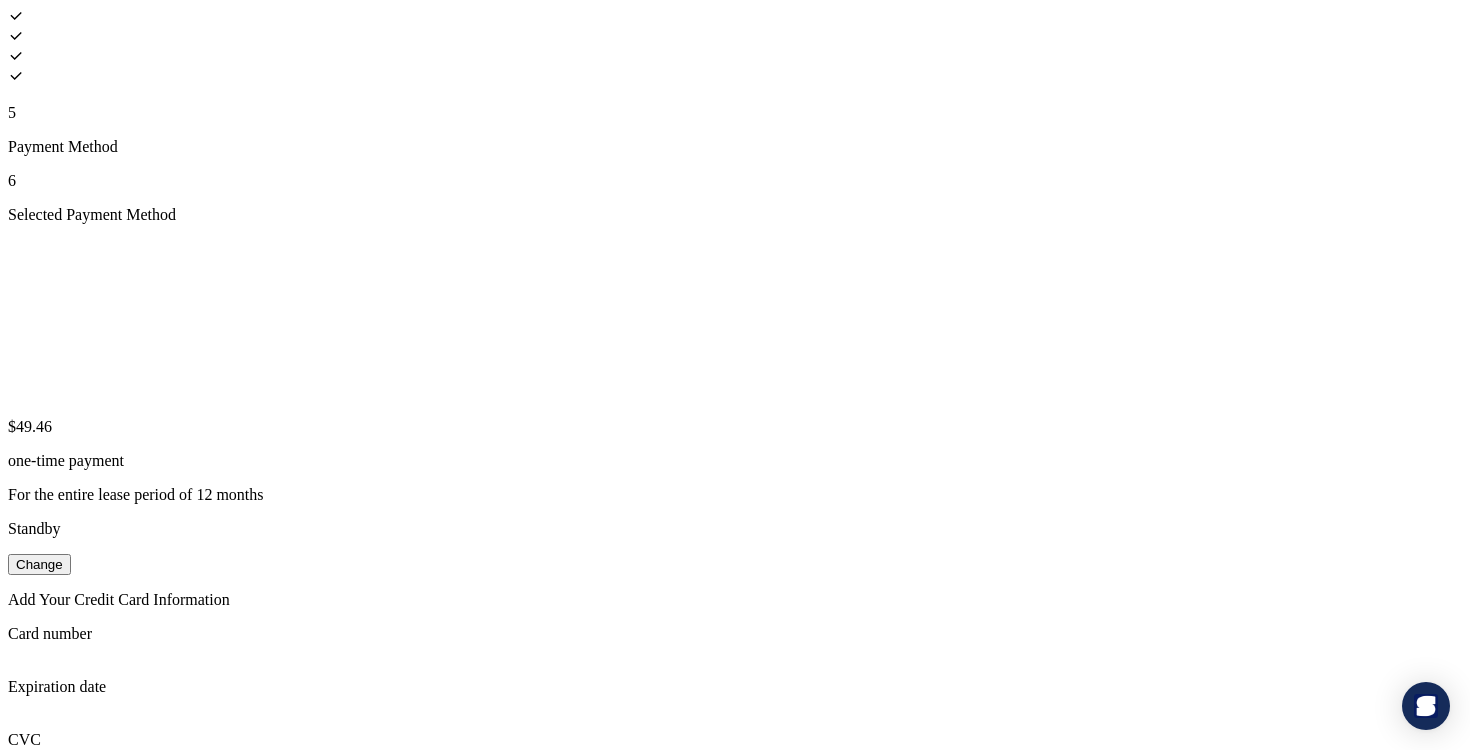 click on "Change" at bounding box center (39, 564) 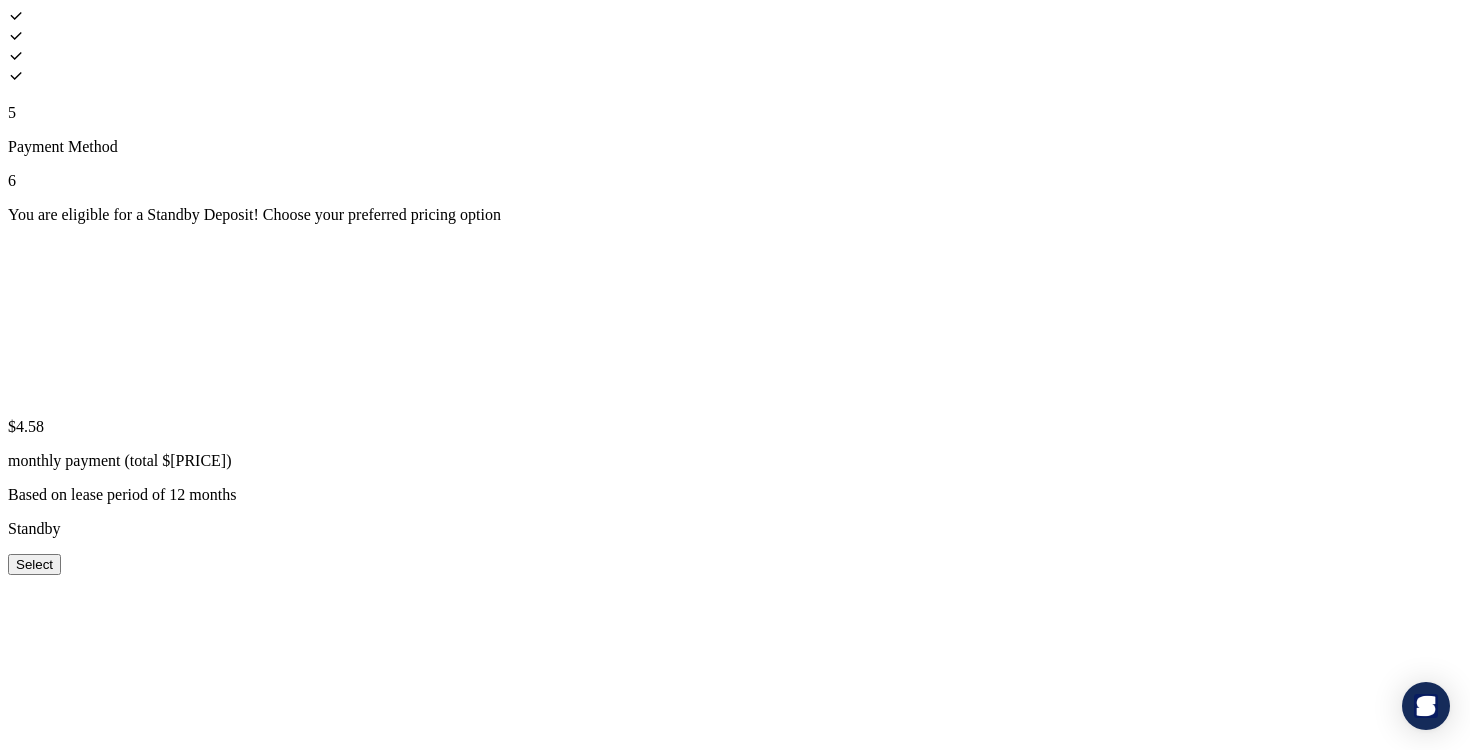 click on "Select" at bounding box center [34, 933] 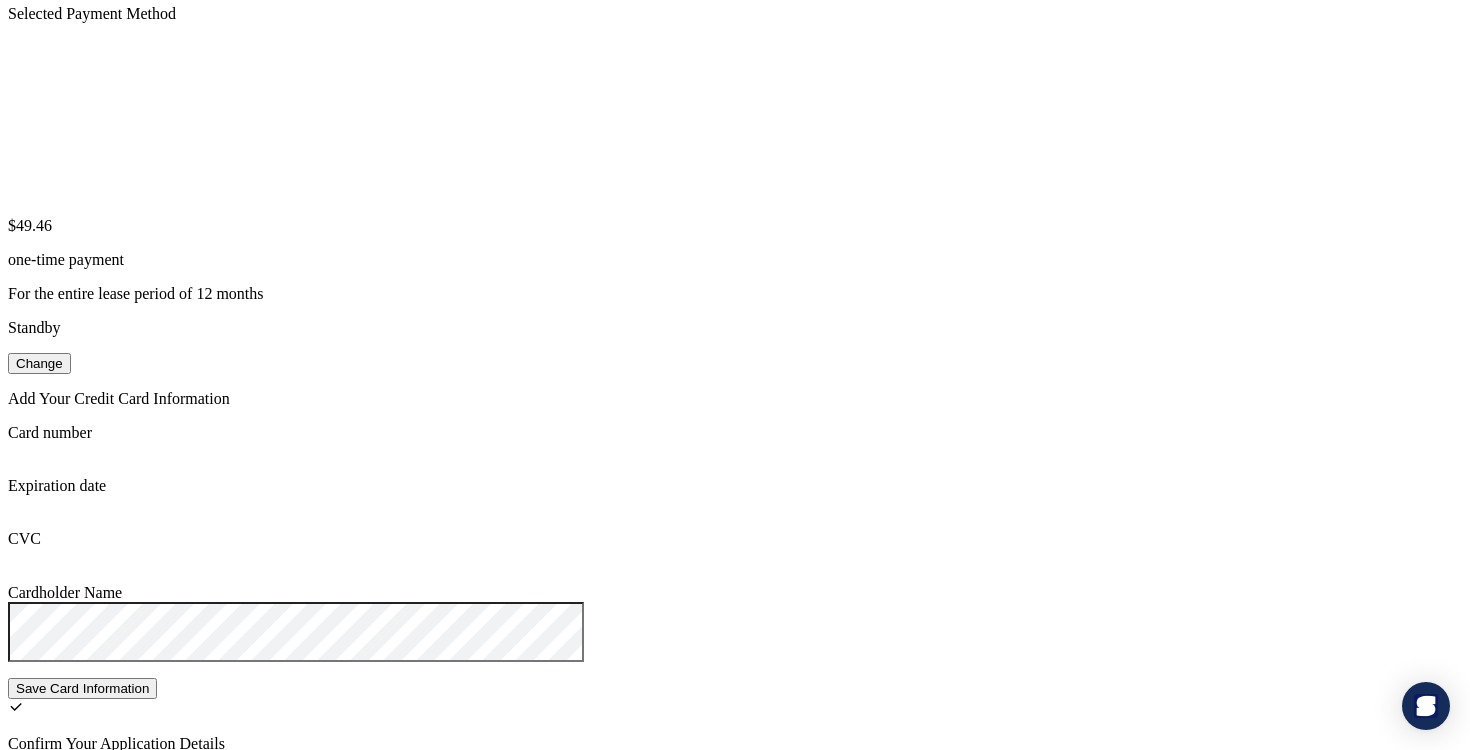 scroll, scrollTop: 213, scrollLeft: 0, axis: vertical 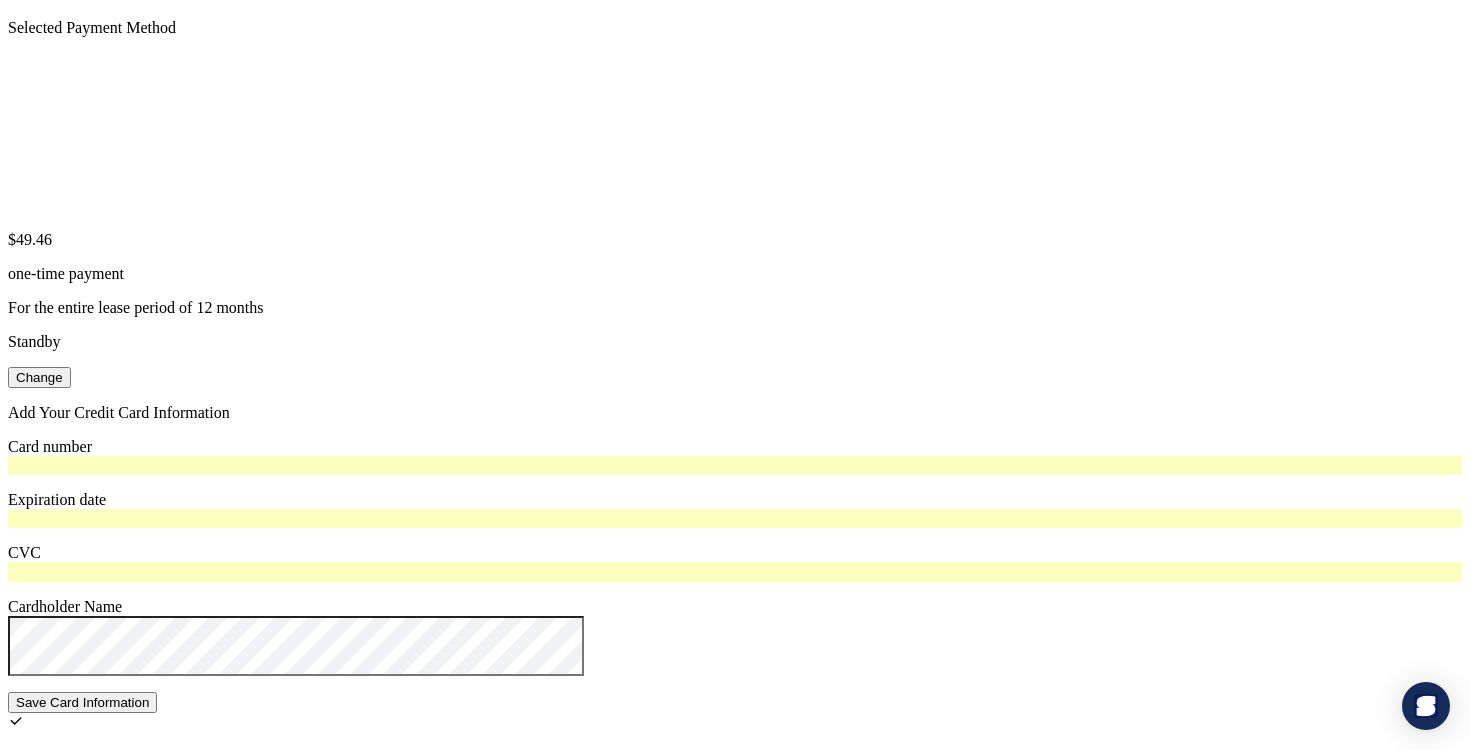 click at bounding box center (735, 465) 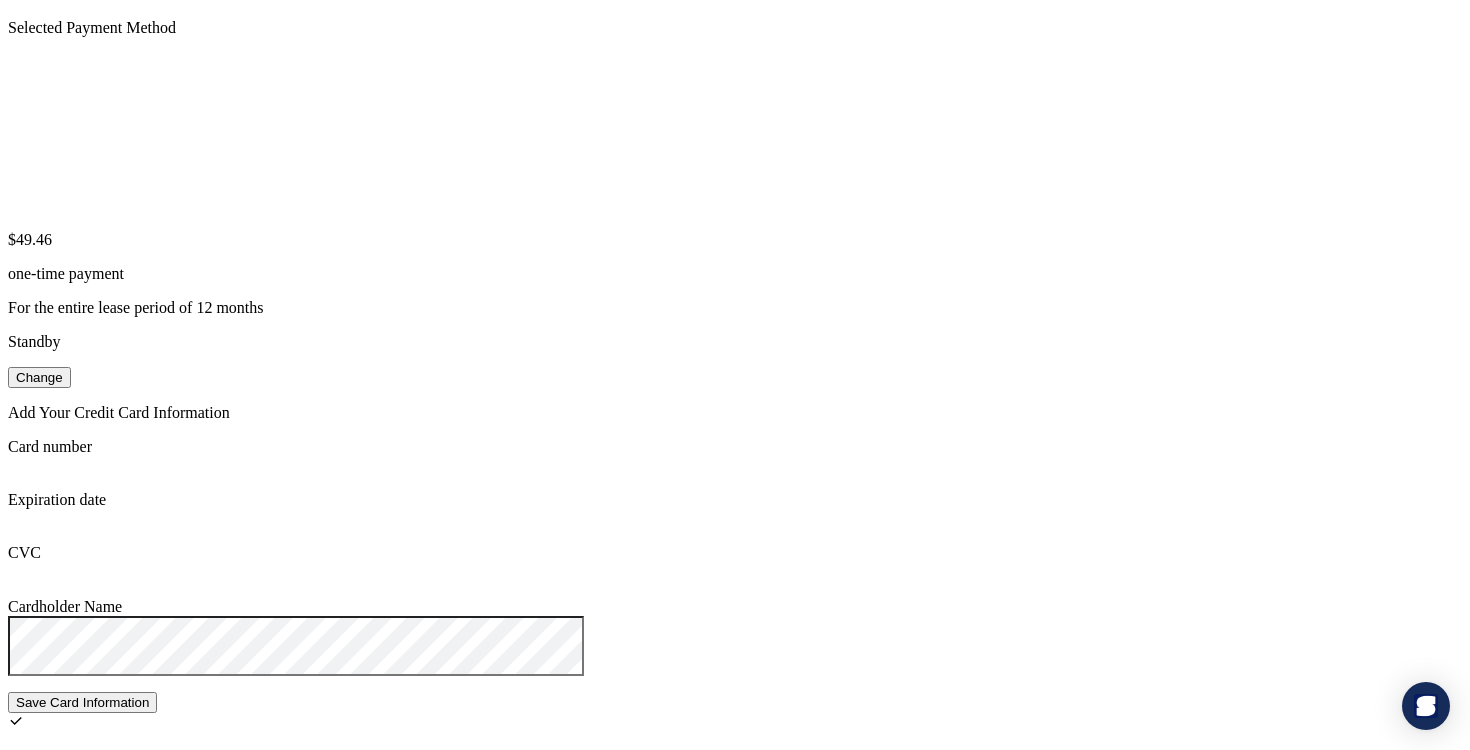 click on "Save Card Information" at bounding box center [82, 702] 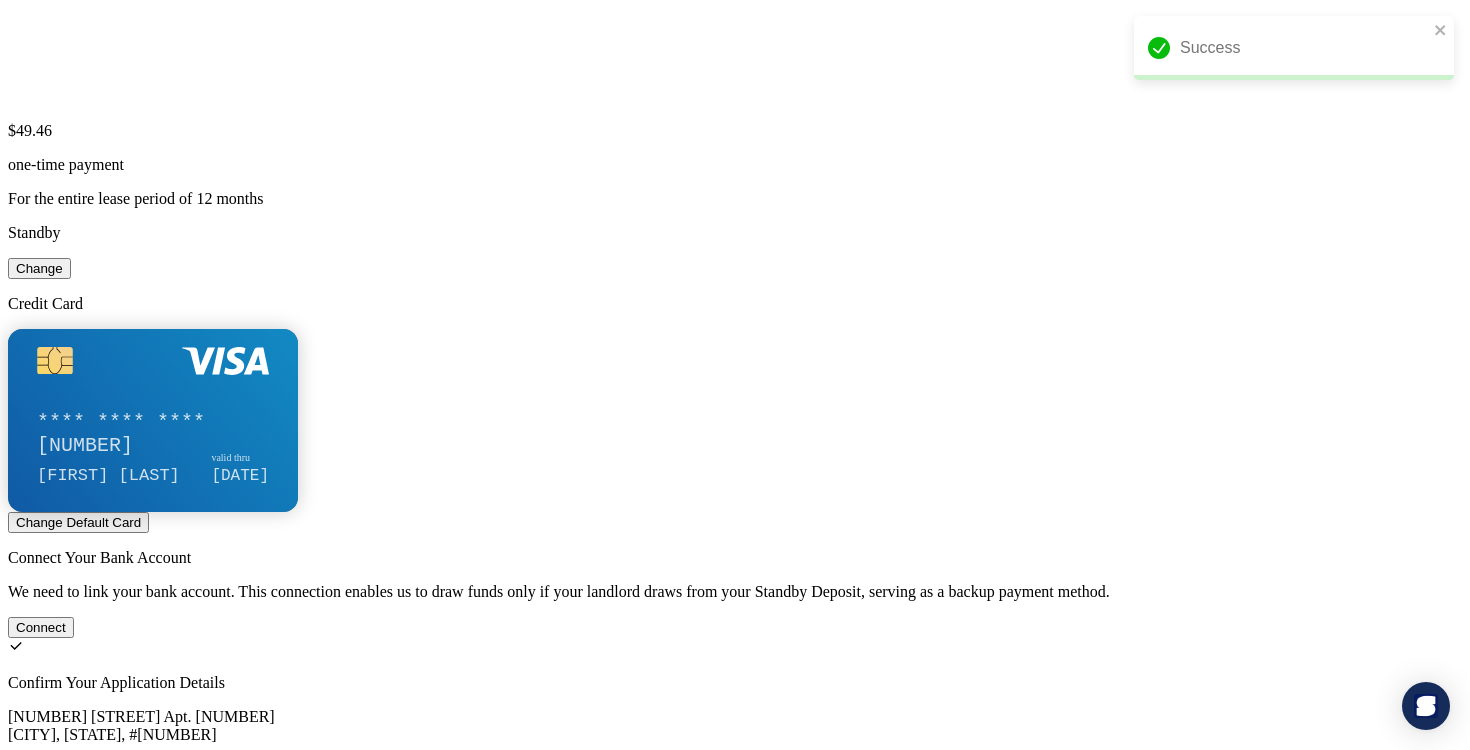scroll, scrollTop: 321, scrollLeft: 0, axis: vertical 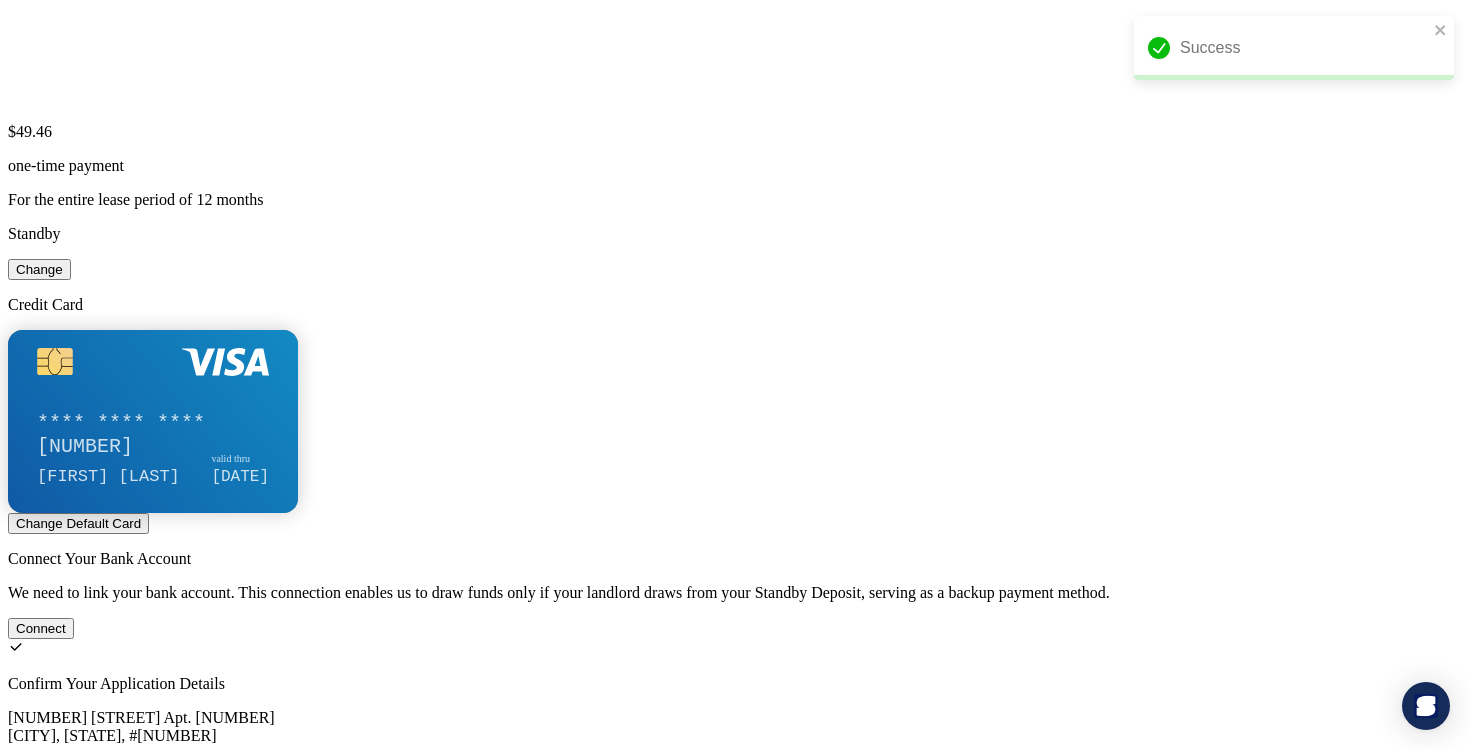 click on "Connect" at bounding box center (41, 628) 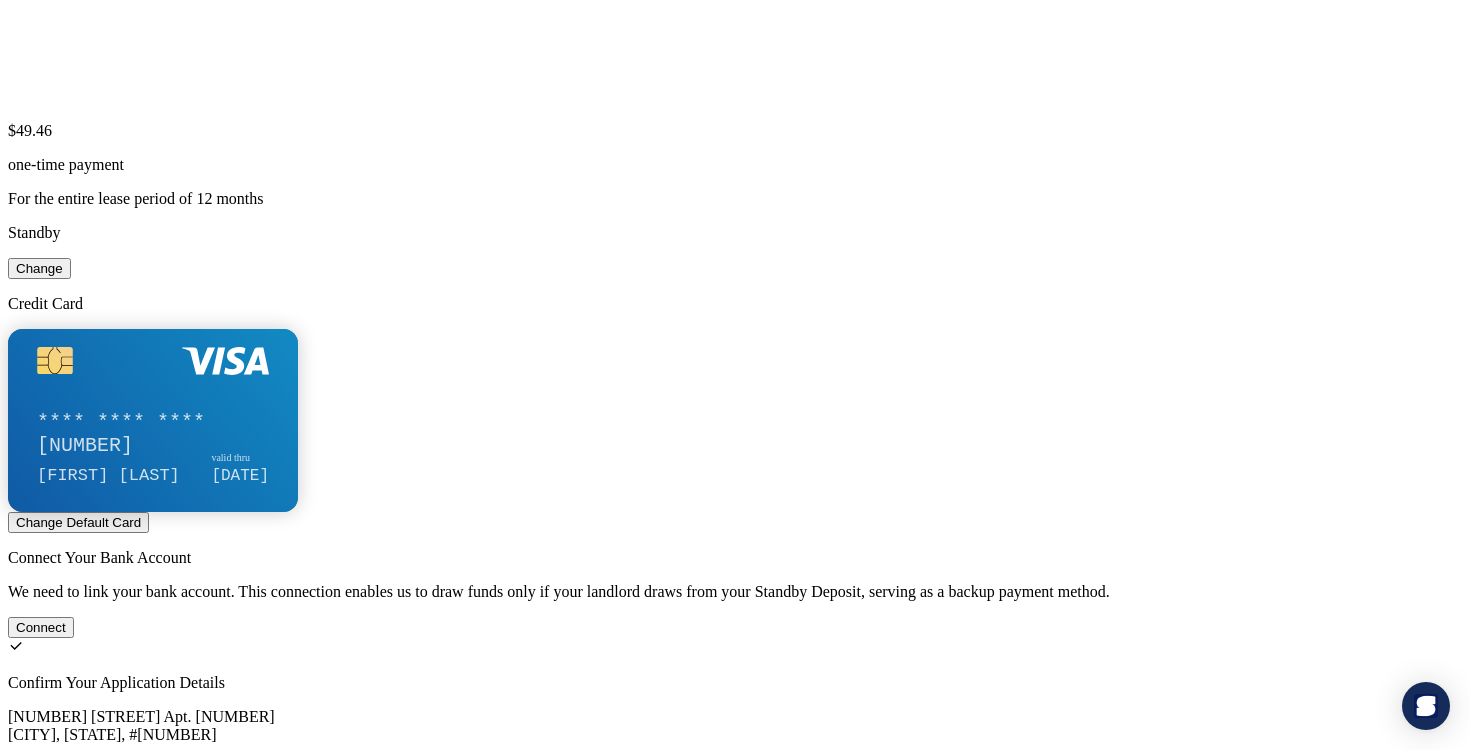 scroll, scrollTop: 321, scrollLeft: 0, axis: vertical 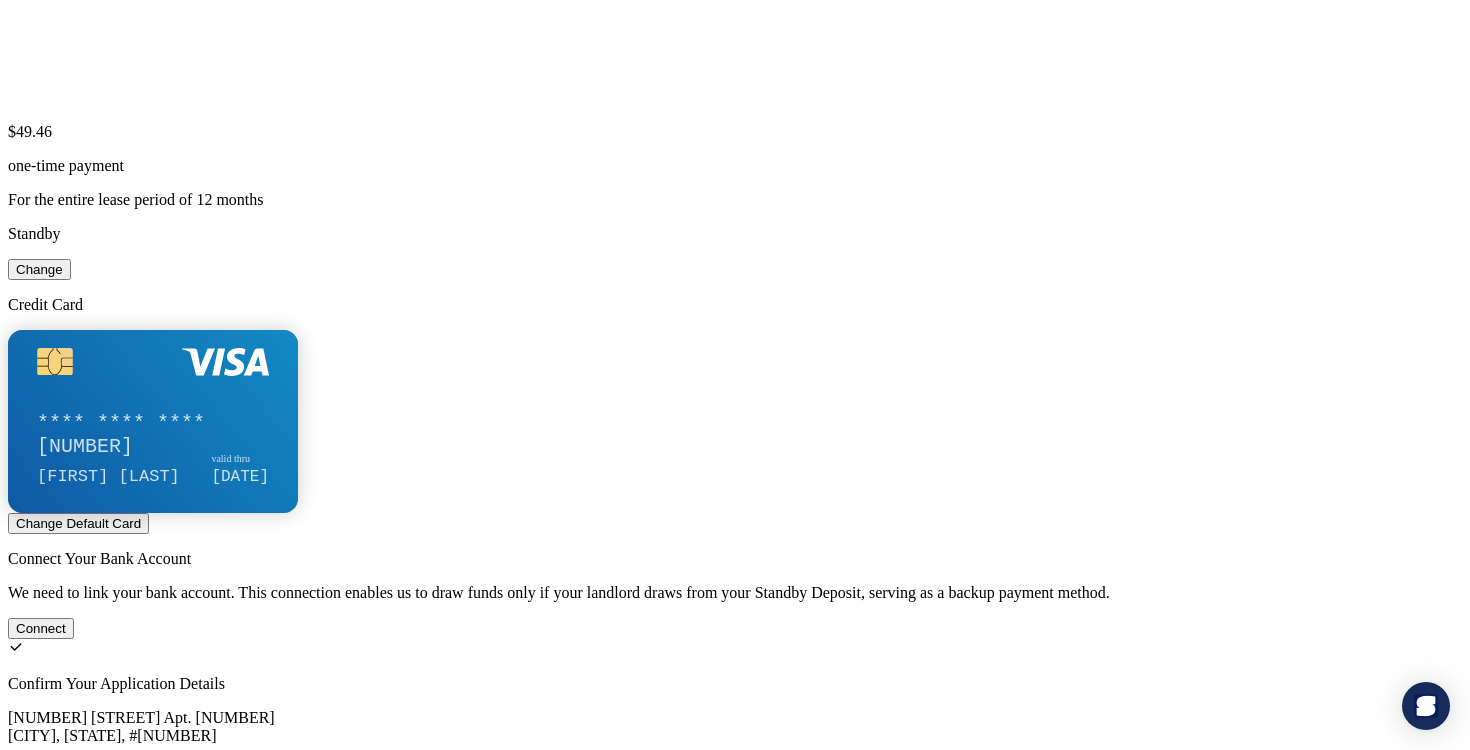click on "Connect" at bounding box center [41, 628] 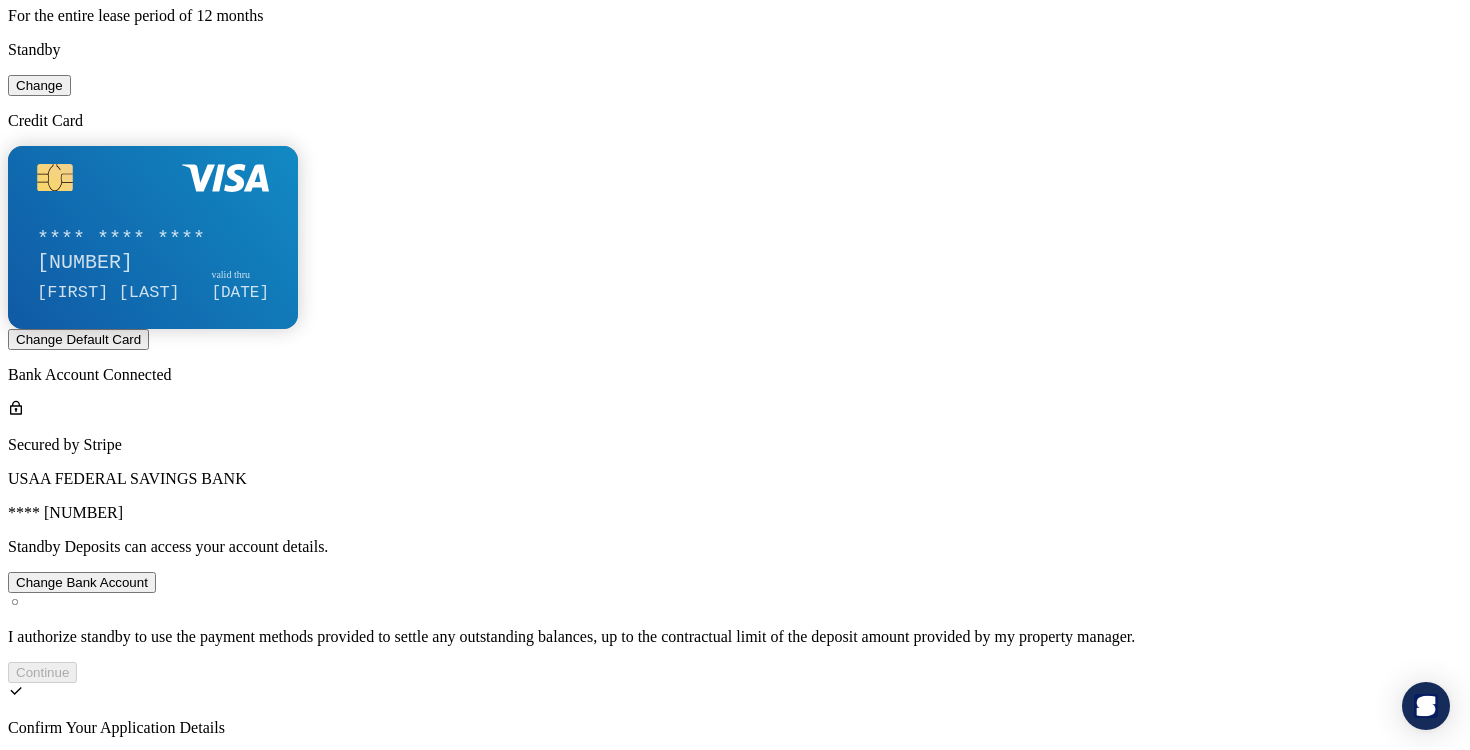 scroll, scrollTop: 507, scrollLeft: 0, axis: vertical 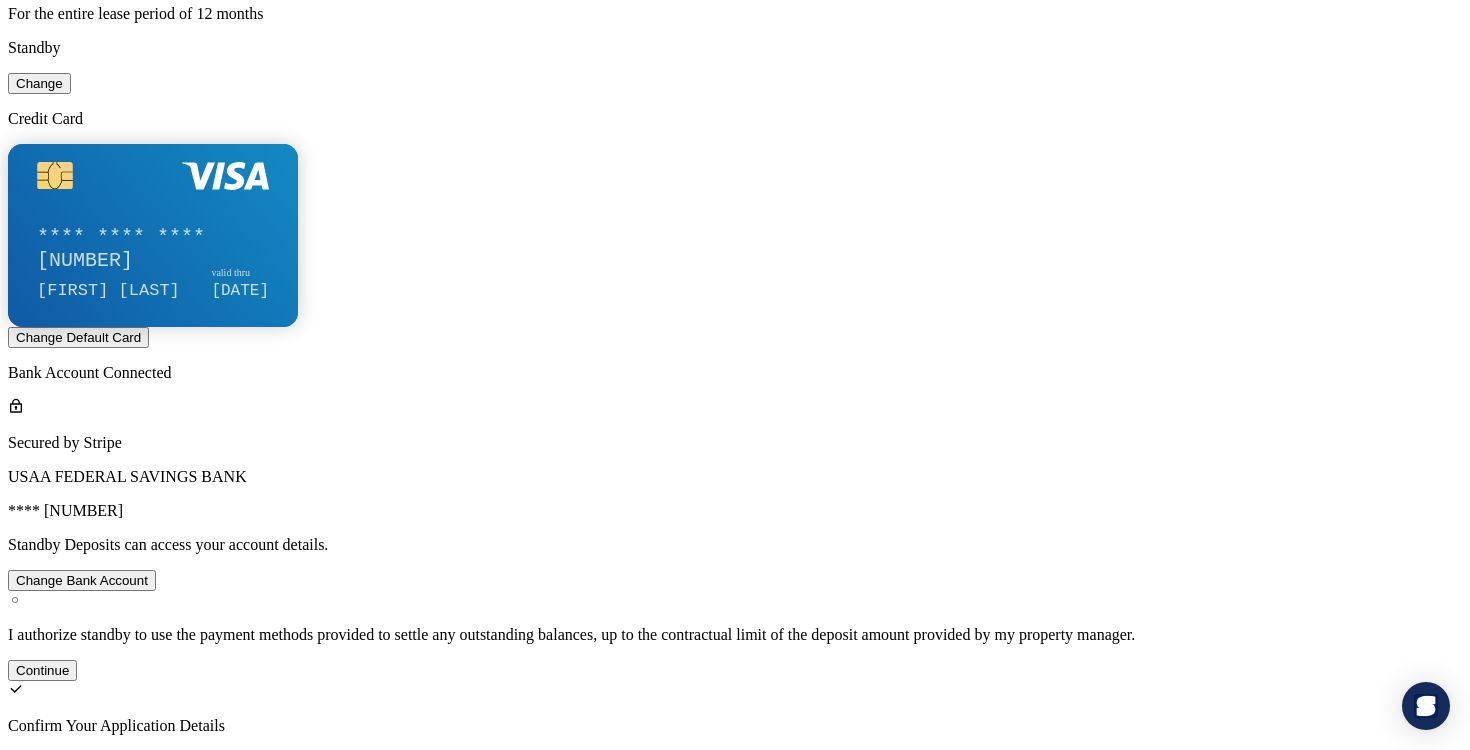 click on "Continue" at bounding box center [42, 670] 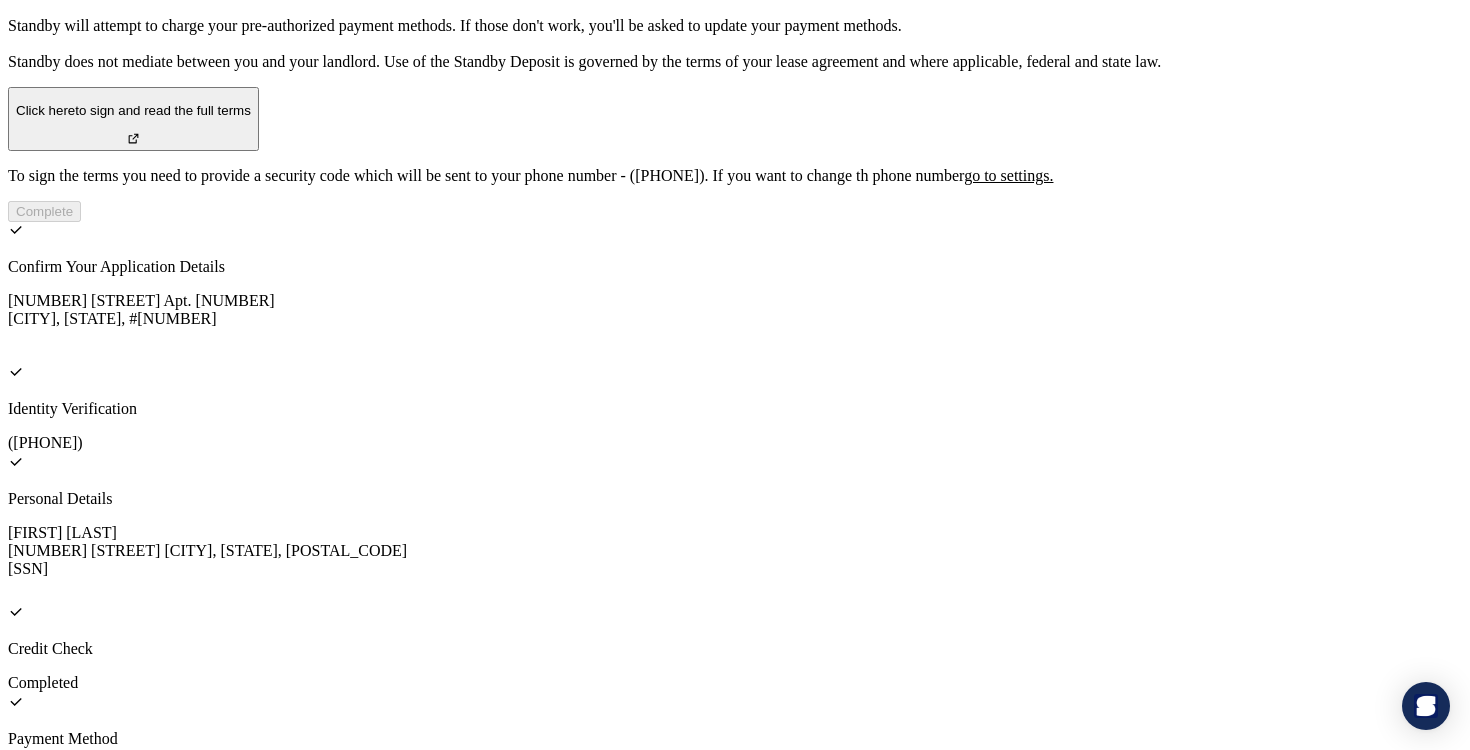 scroll, scrollTop: 312, scrollLeft: 0, axis: vertical 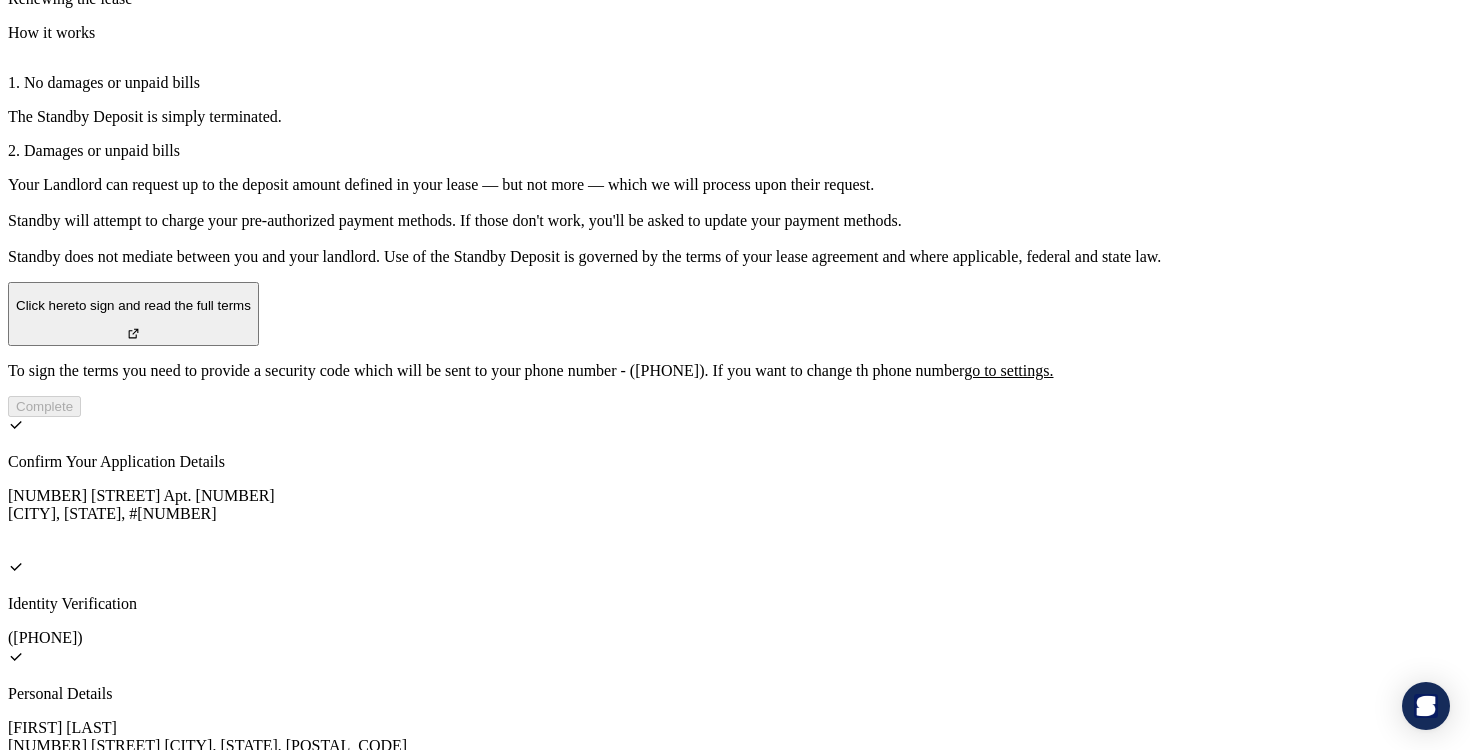 click on "Click here  to sign and read the full terms" at bounding box center [133, 305] 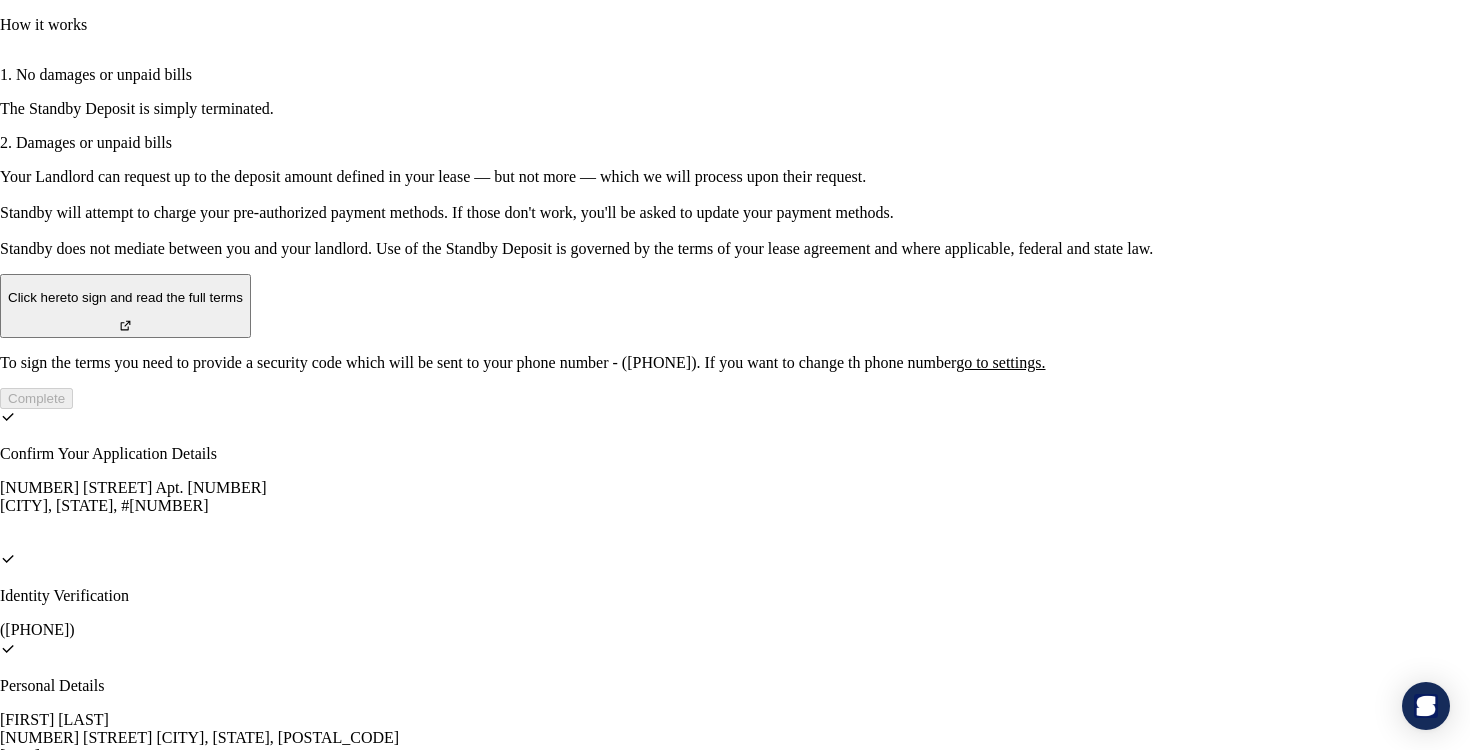 scroll, scrollTop: 0, scrollLeft: 0, axis: both 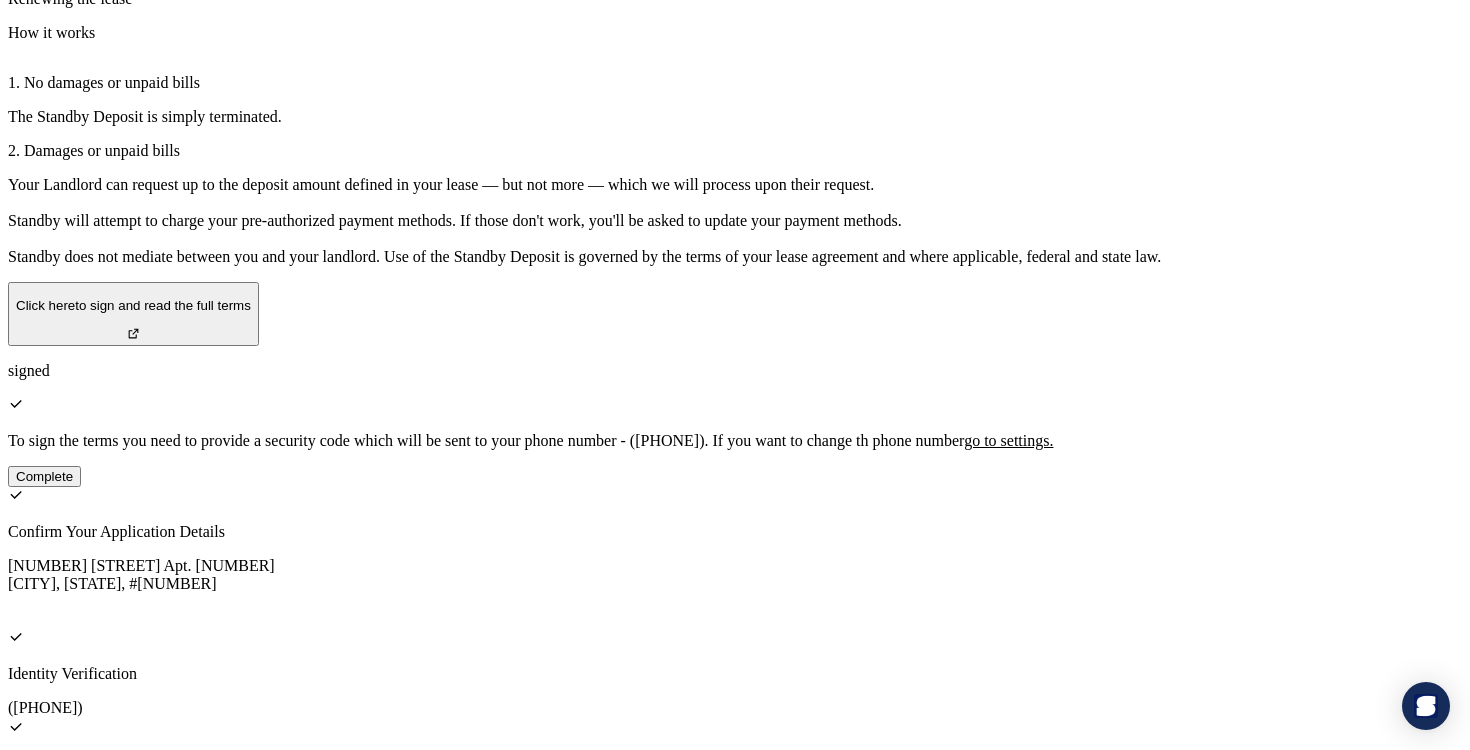 click on "Complete" at bounding box center (44, 476) 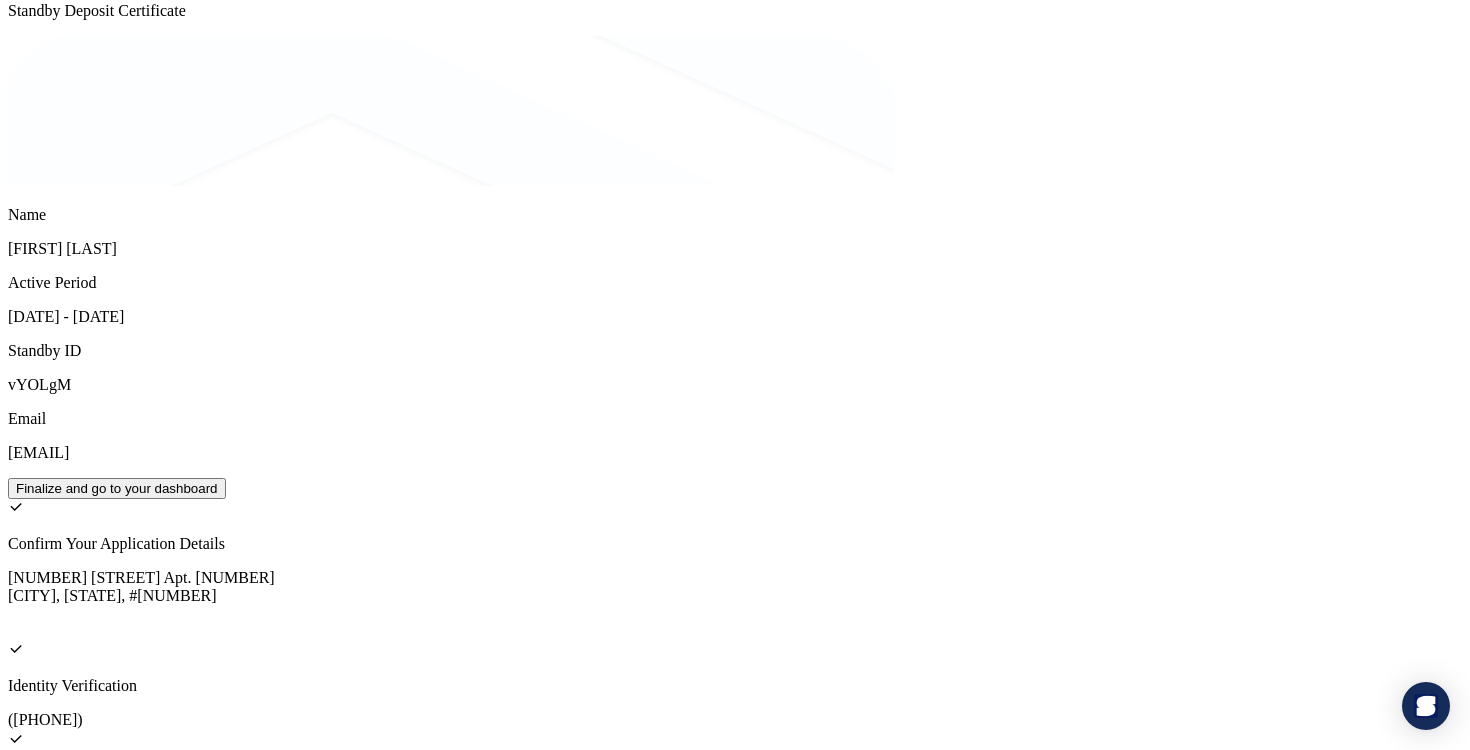 scroll, scrollTop: 102, scrollLeft: 0, axis: vertical 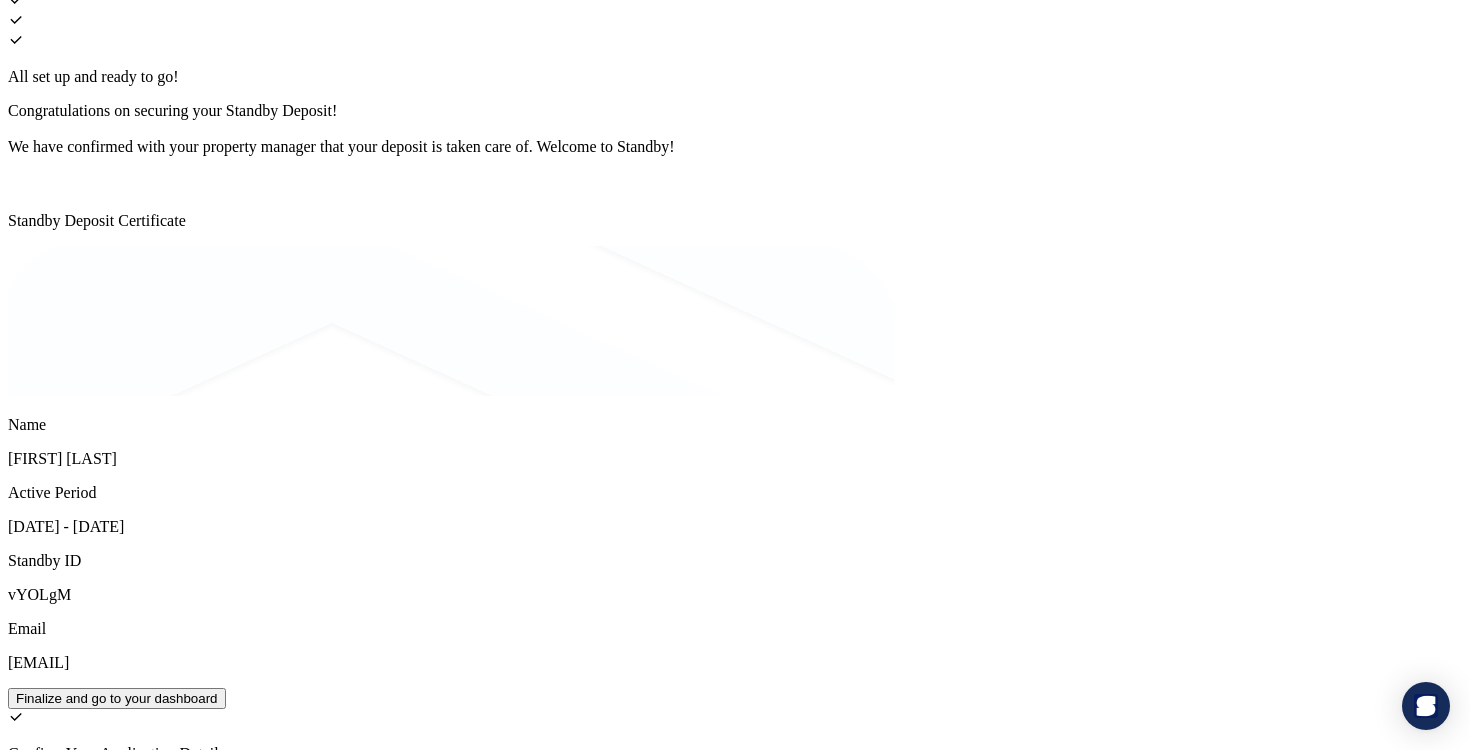 click on "Finalize and go to your dashboard" at bounding box center (117, 698) 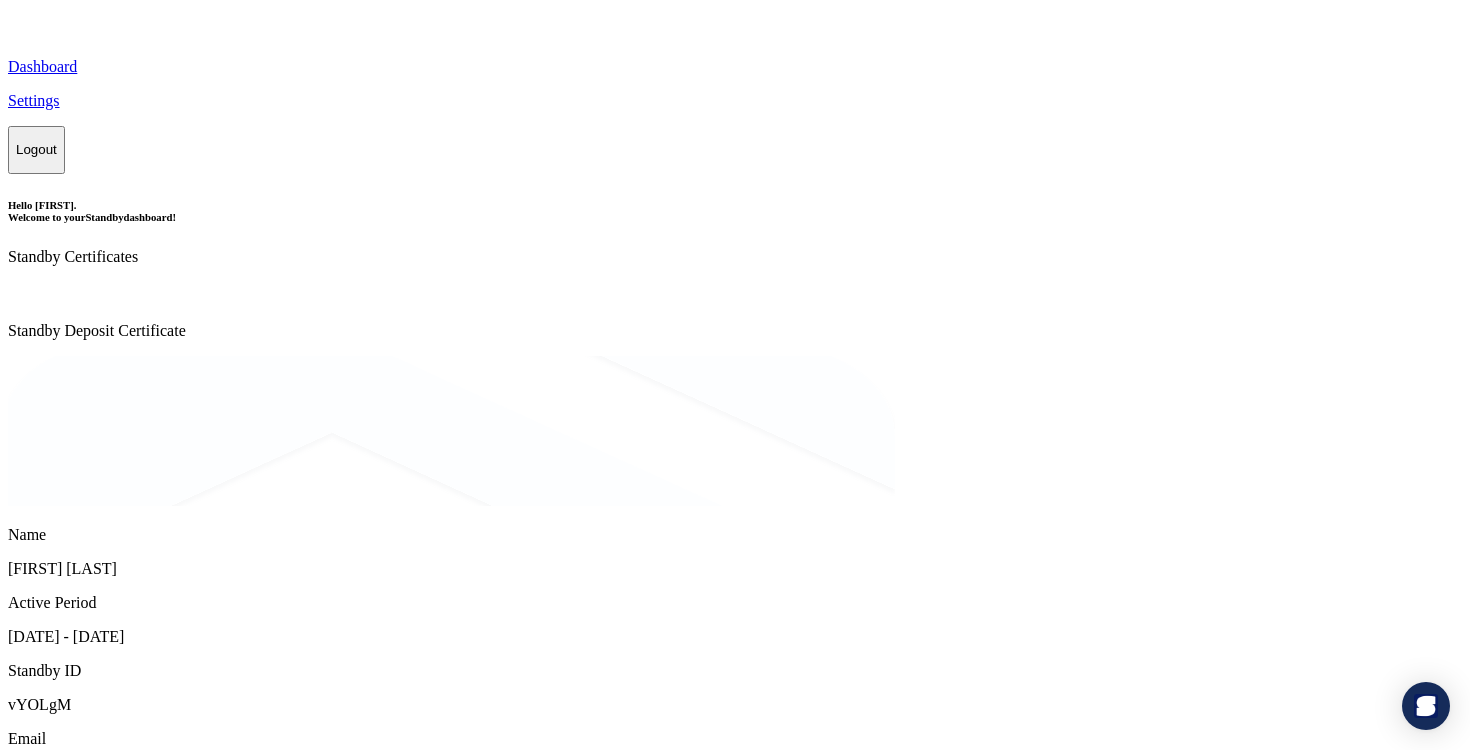 scroll, scrollTop: 0, scrollLeft: 0, axis: both 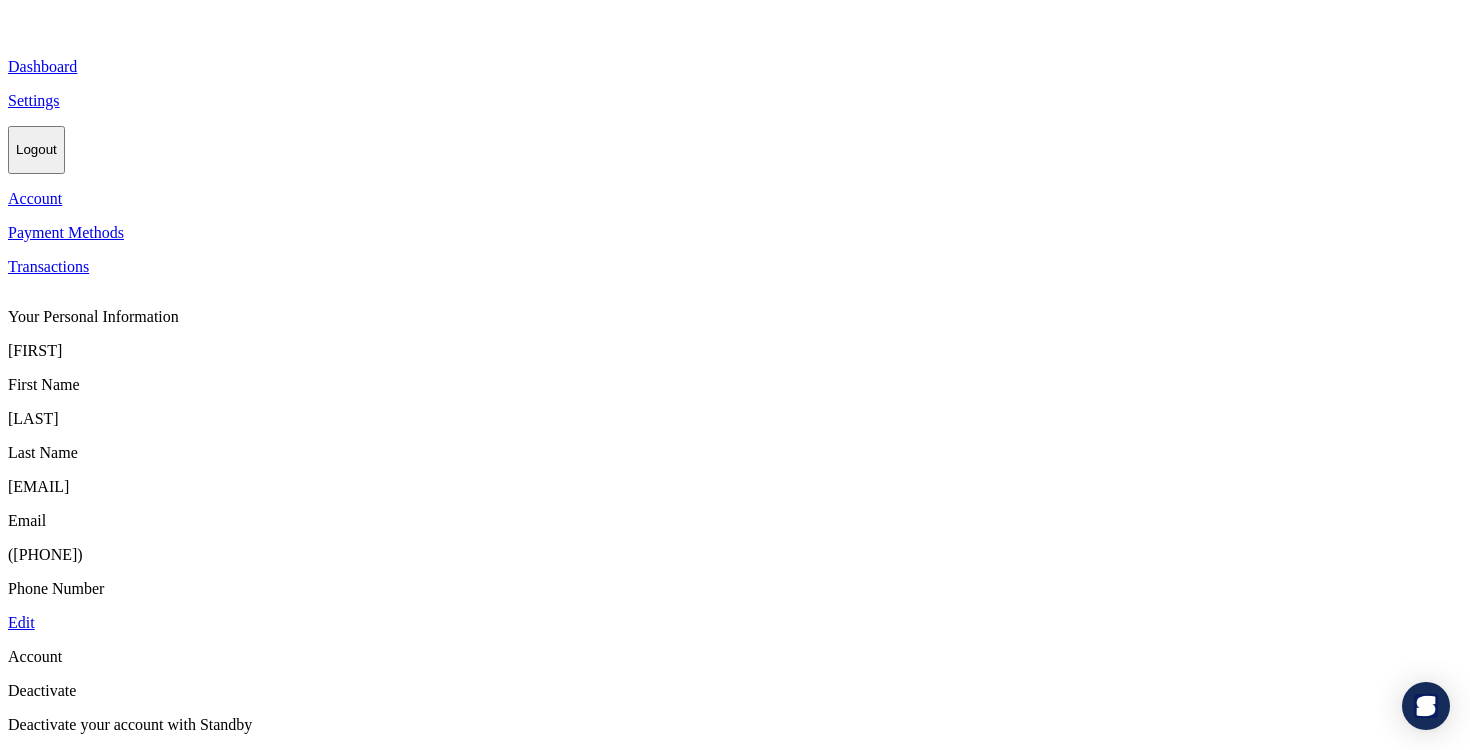 click on "Payment Methods" at bounding box center (735, 233) 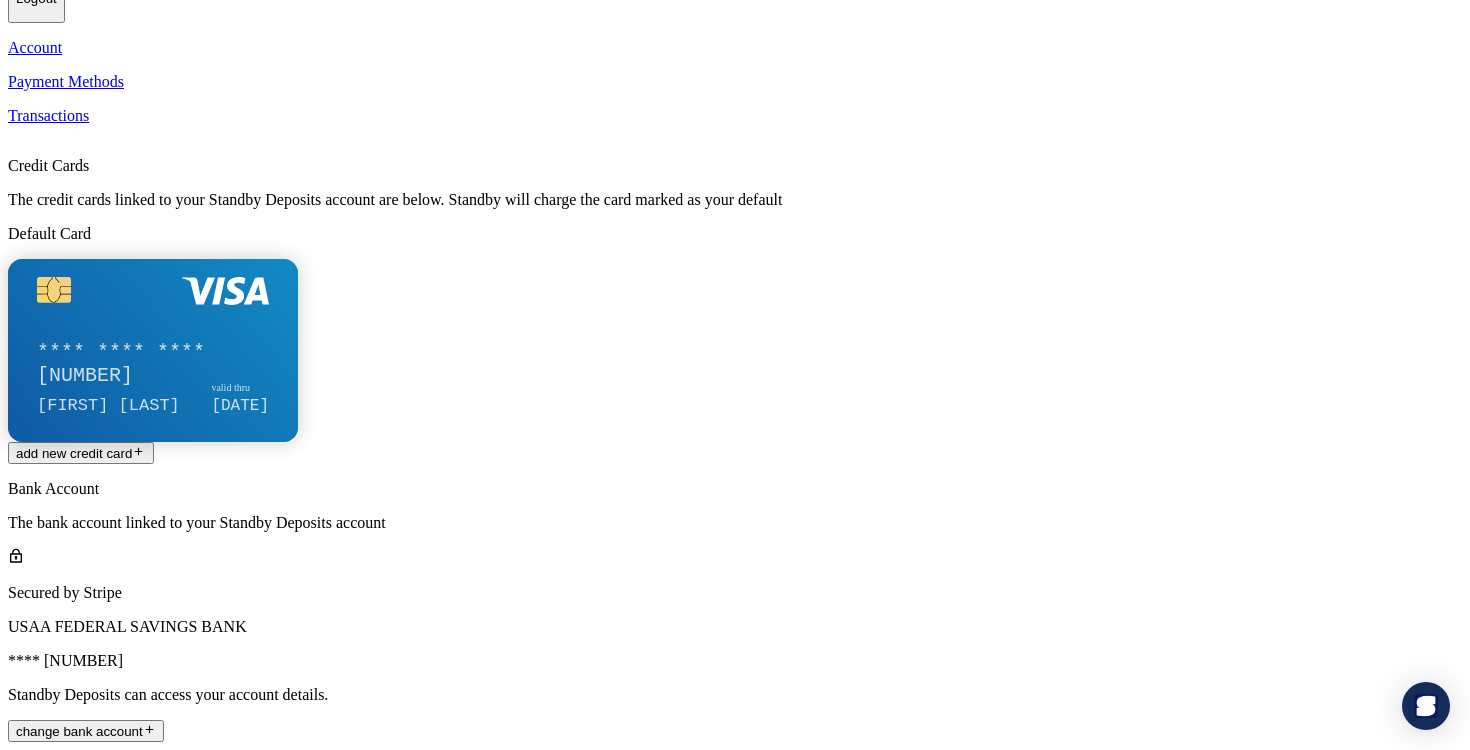 scroll, scrollTop: 69, scrollLeft: 0, axis: vertical 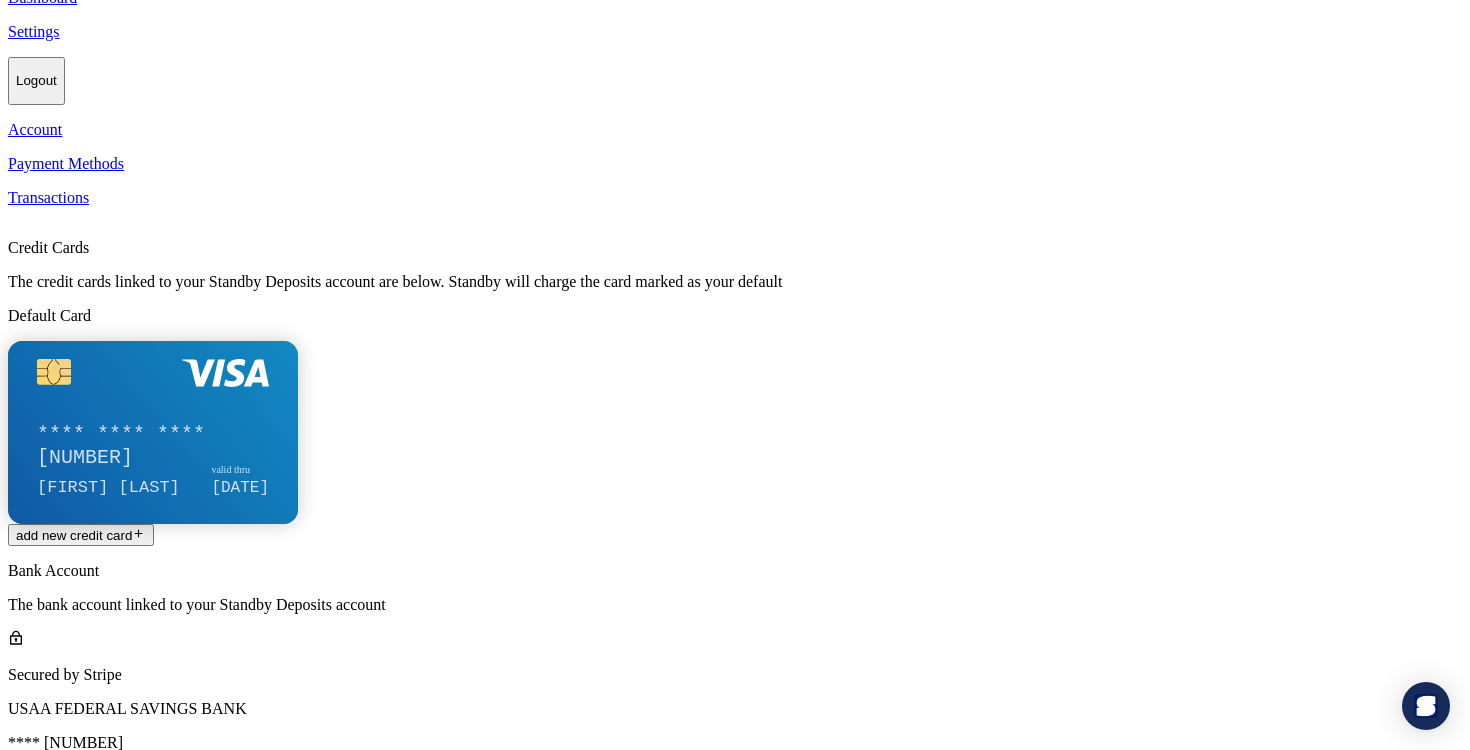 click on "Transactions" at bounding box center [735, 198] 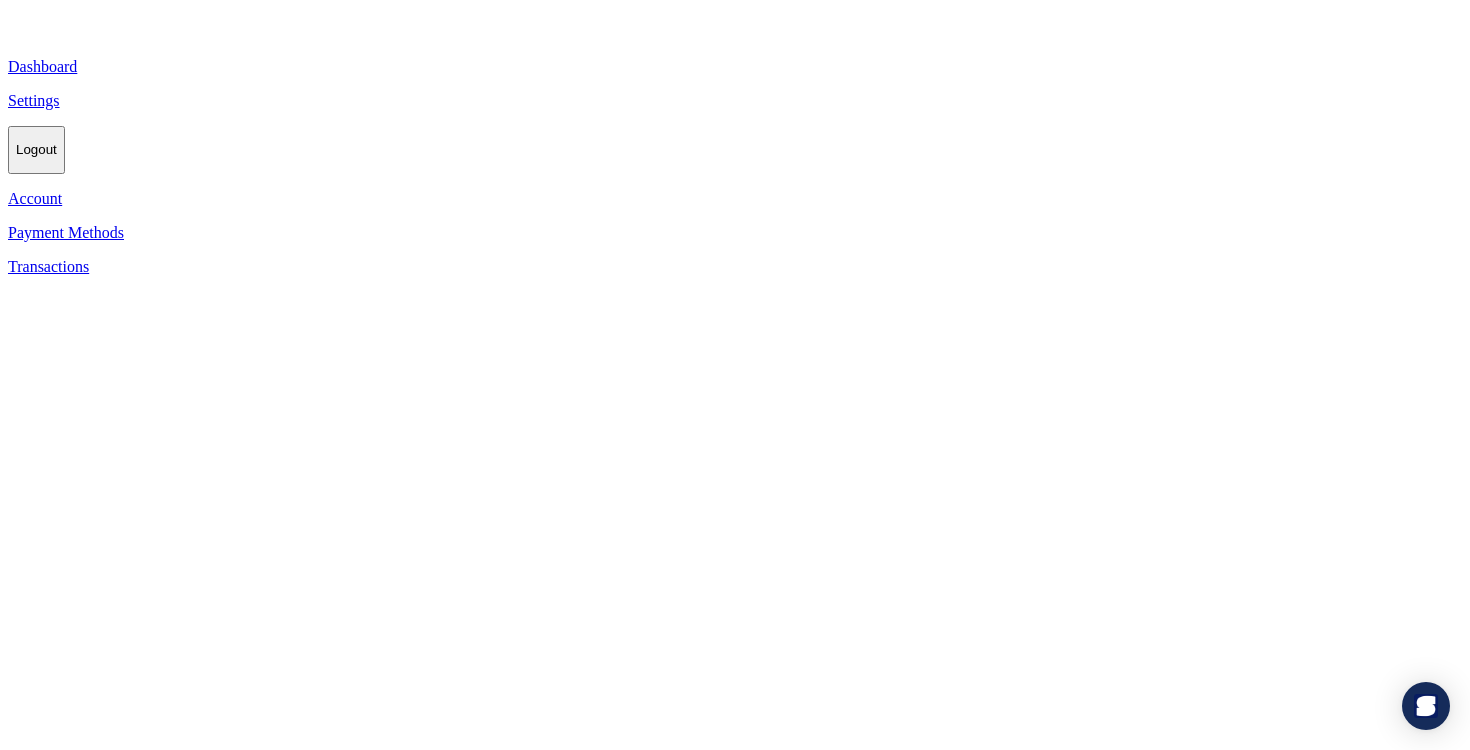 scroll, scrollTop: 0, scrollLeft: 0, axis: both 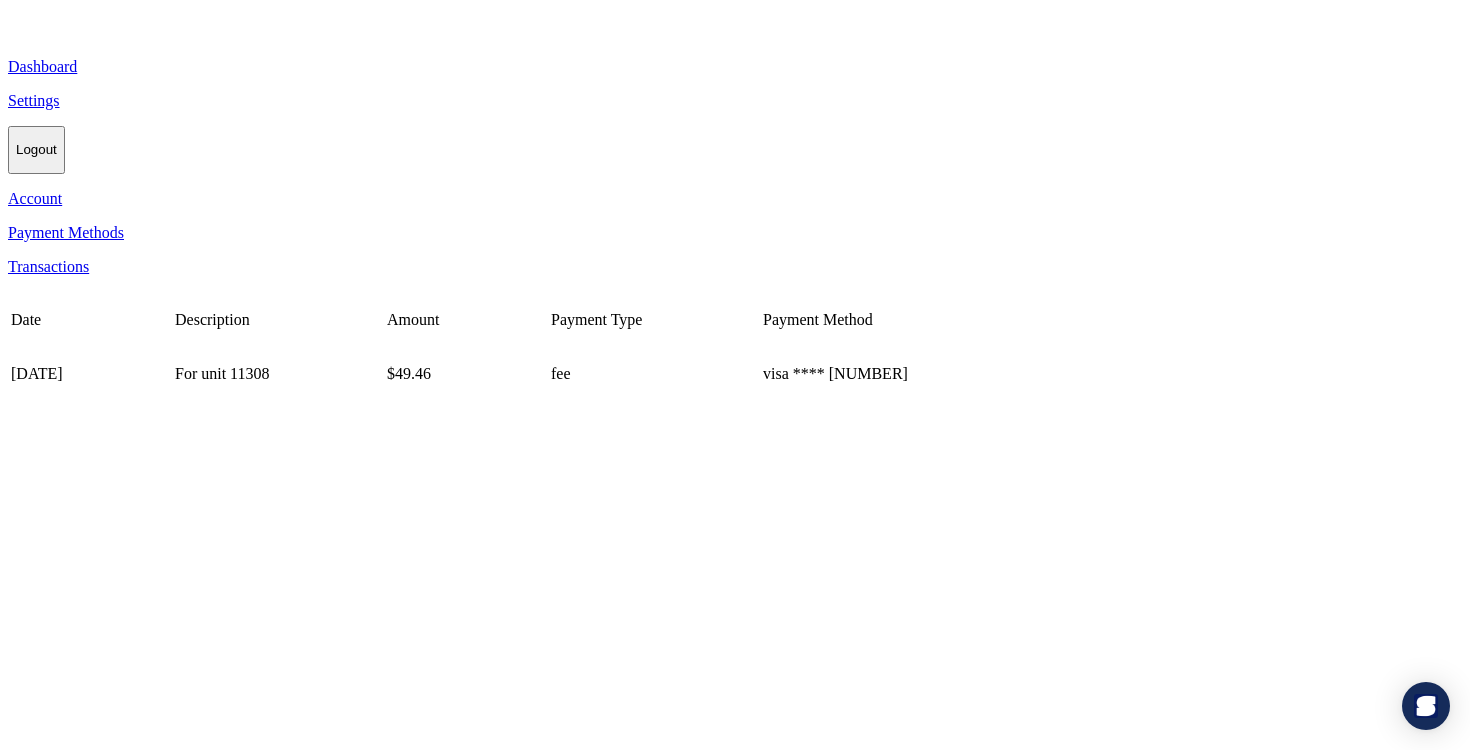 click on "Account" at bounding box center [735, 199] 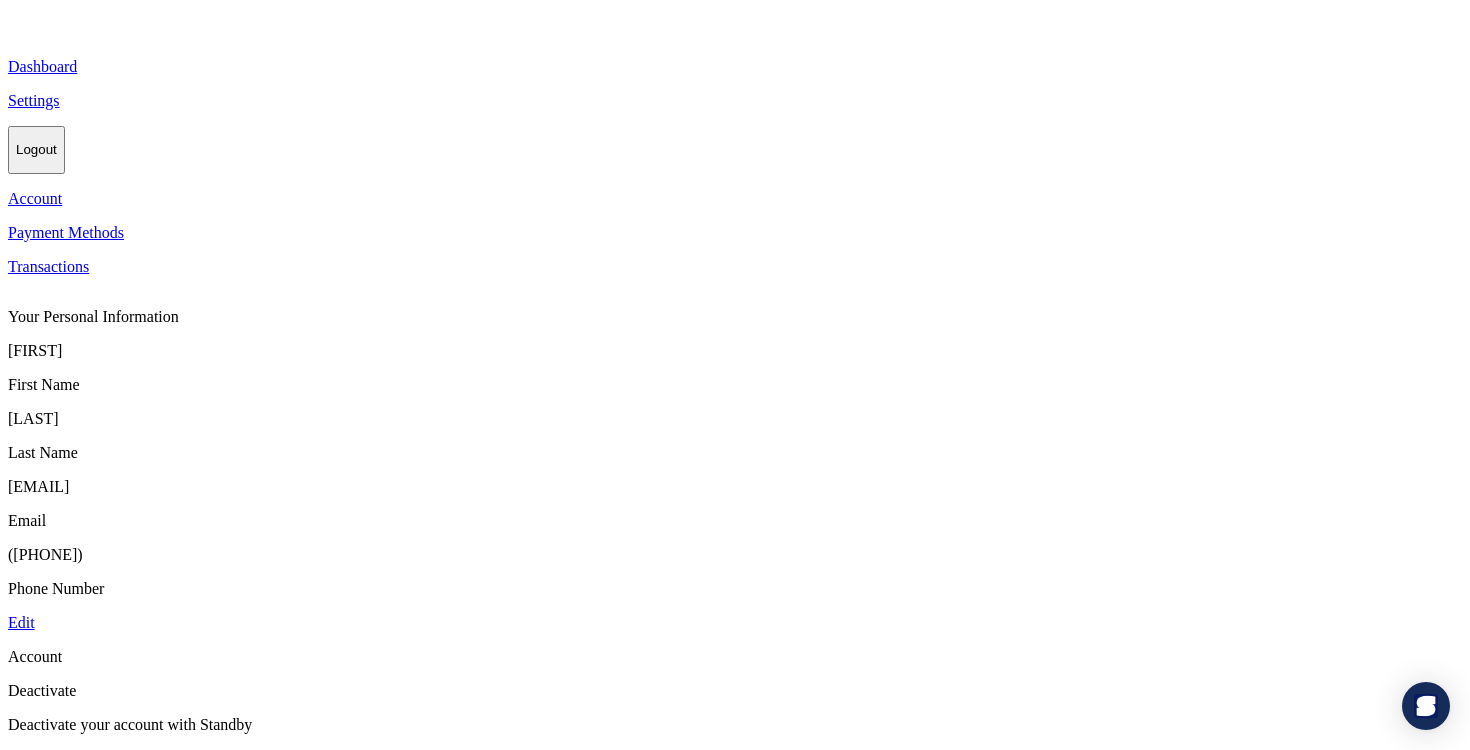 click on "Dashboard" at bounding box center (735, 67) 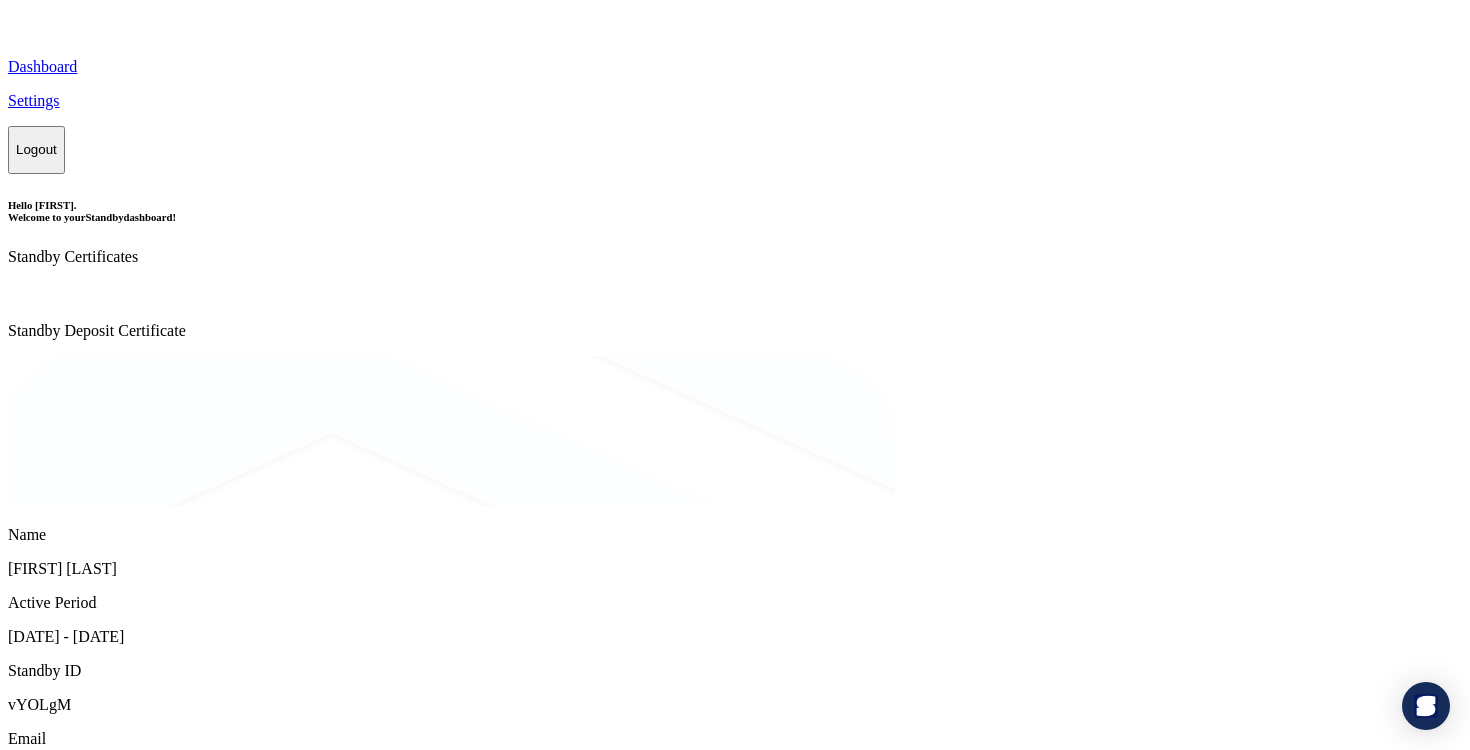 scroll, scrollTop: 0, scrollLeft: 0, axis: both 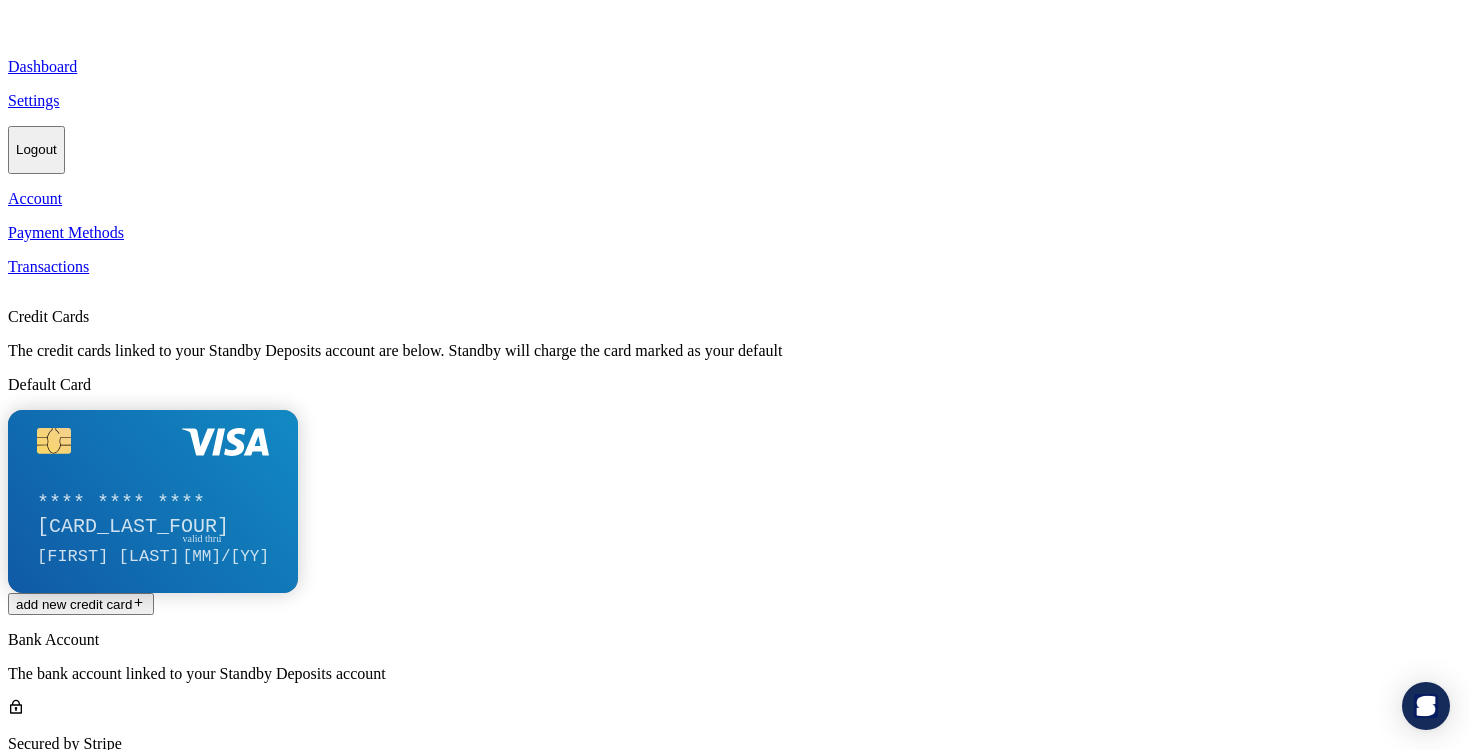 click on "Transactions" at bounding box center (735, 267) 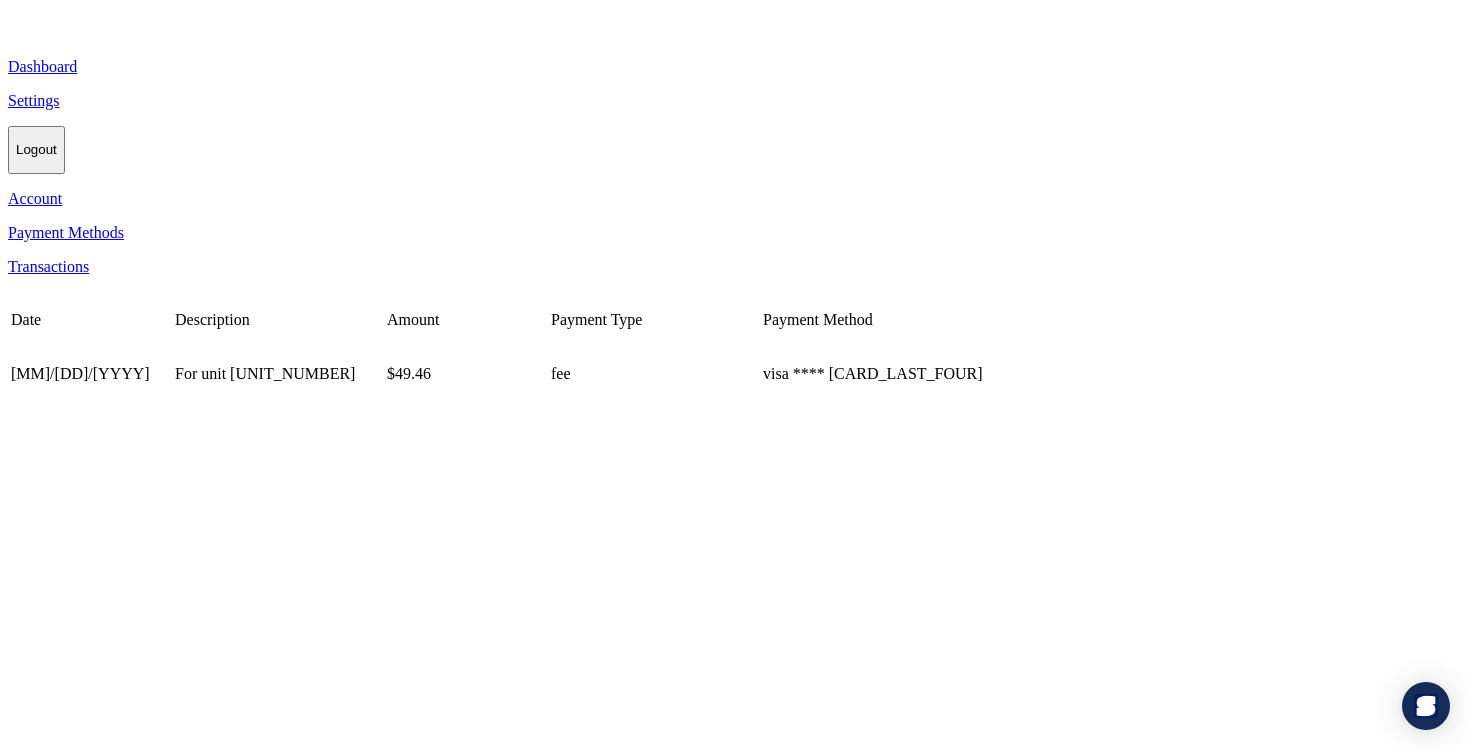 click on "Account" at bounding box center [735, 199] 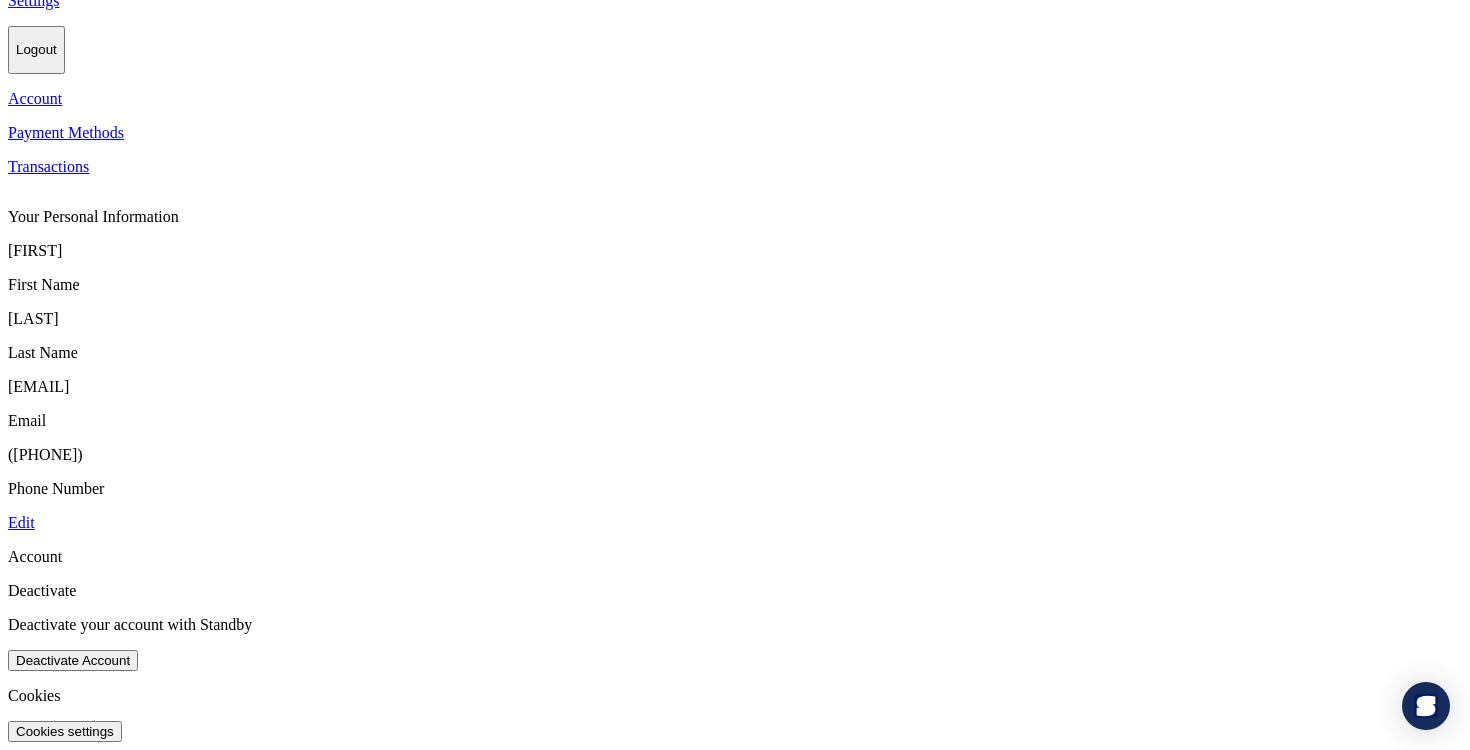 scroll, scrollTop: 462, scrollLeft: 0, axis: vertical 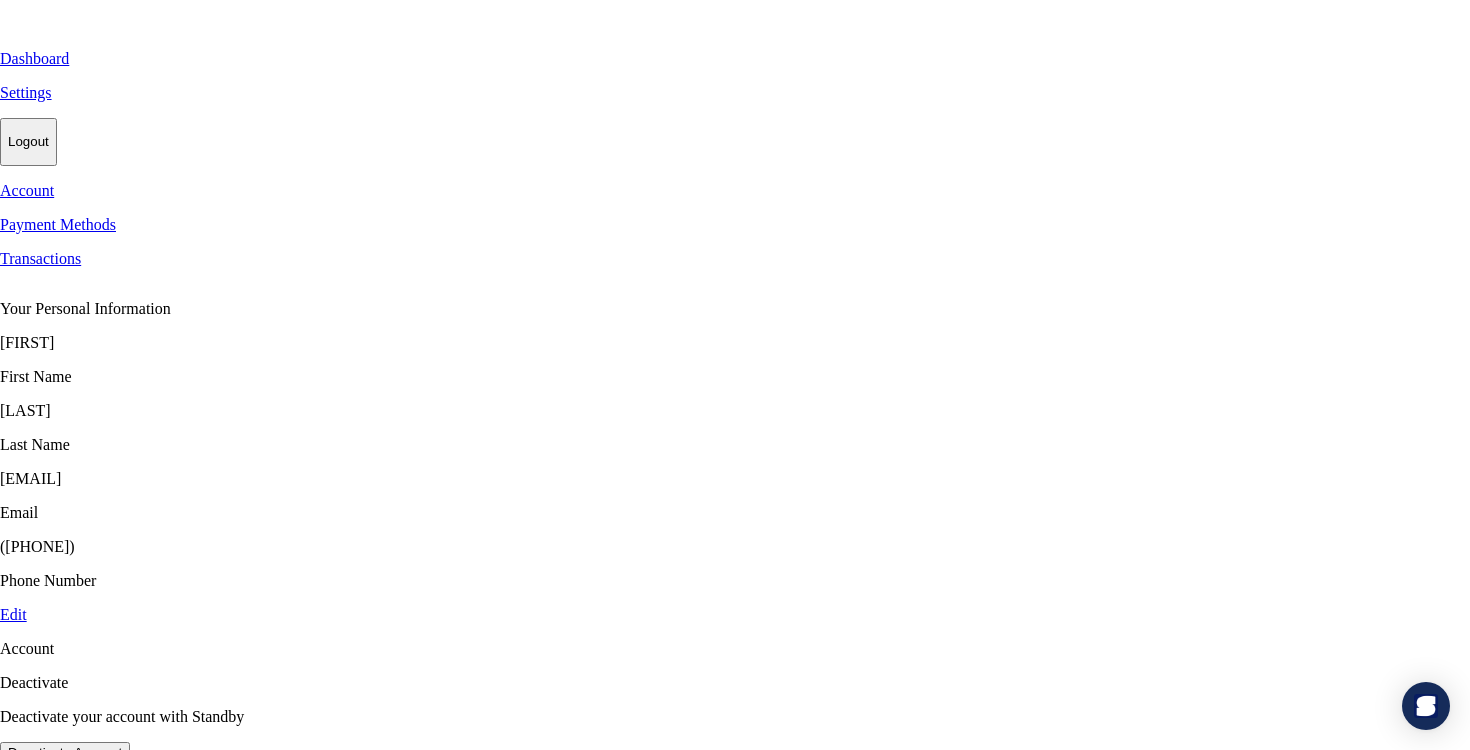click on "Yes, deactivate my account" at bounding box center [89, 1067] 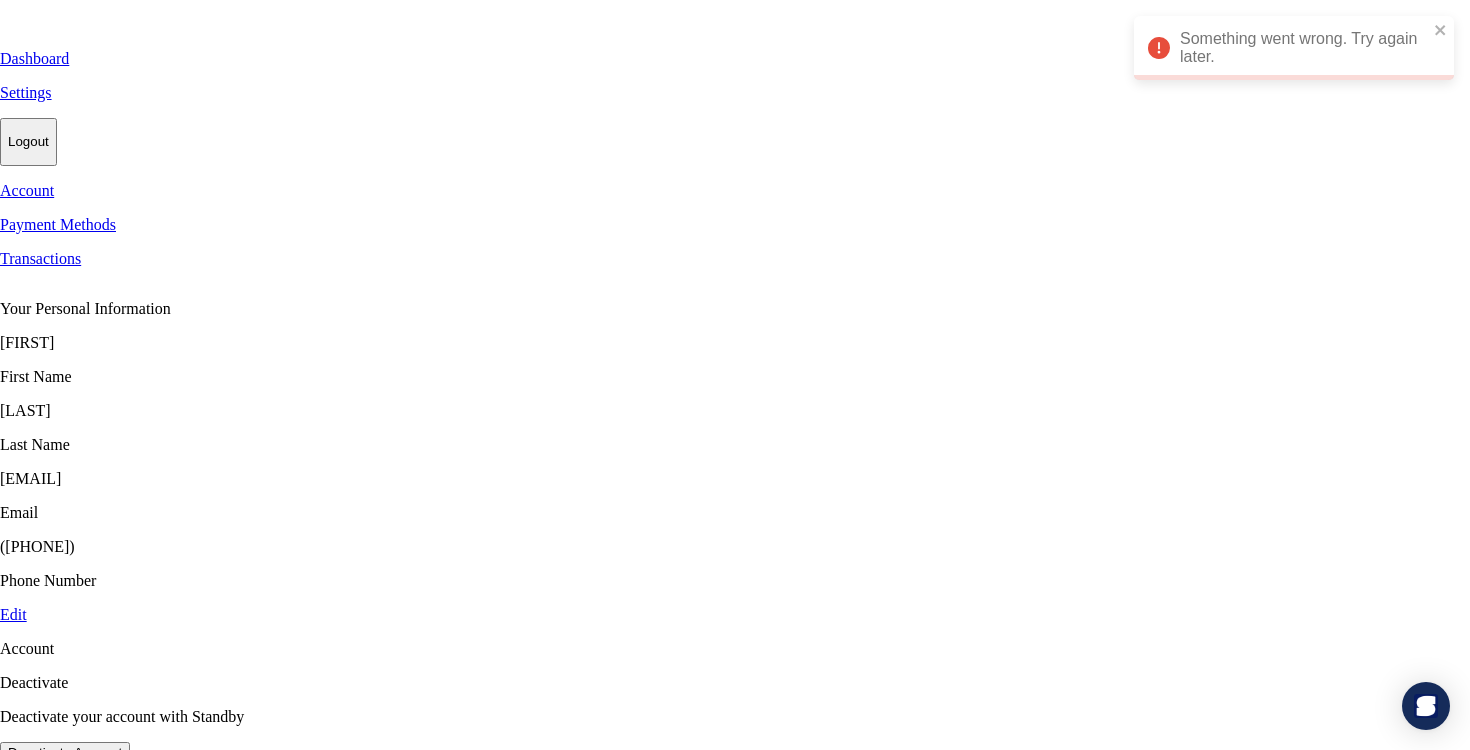 click on "Yes, deactivate my account" at bounding box center (89, 1101) 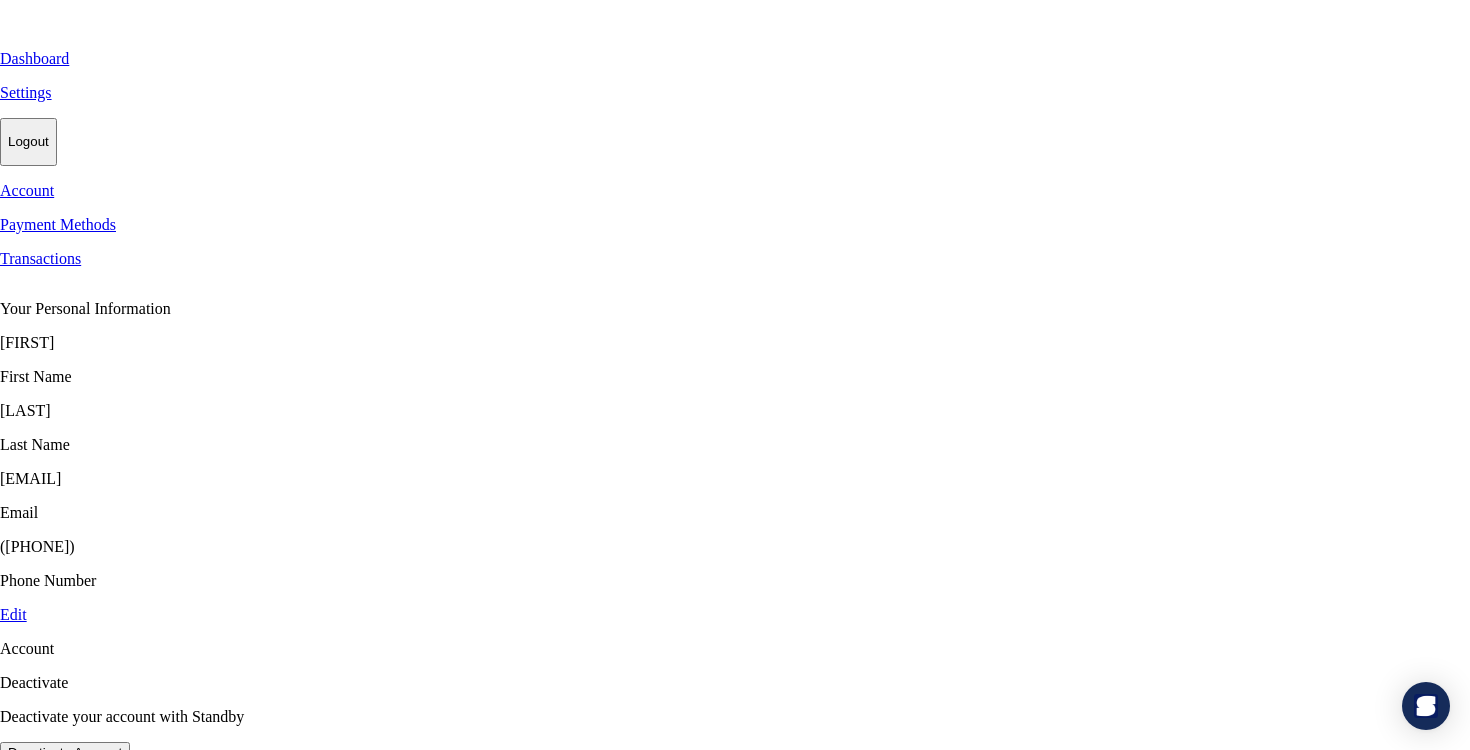 click at bounding box center [735, 834] 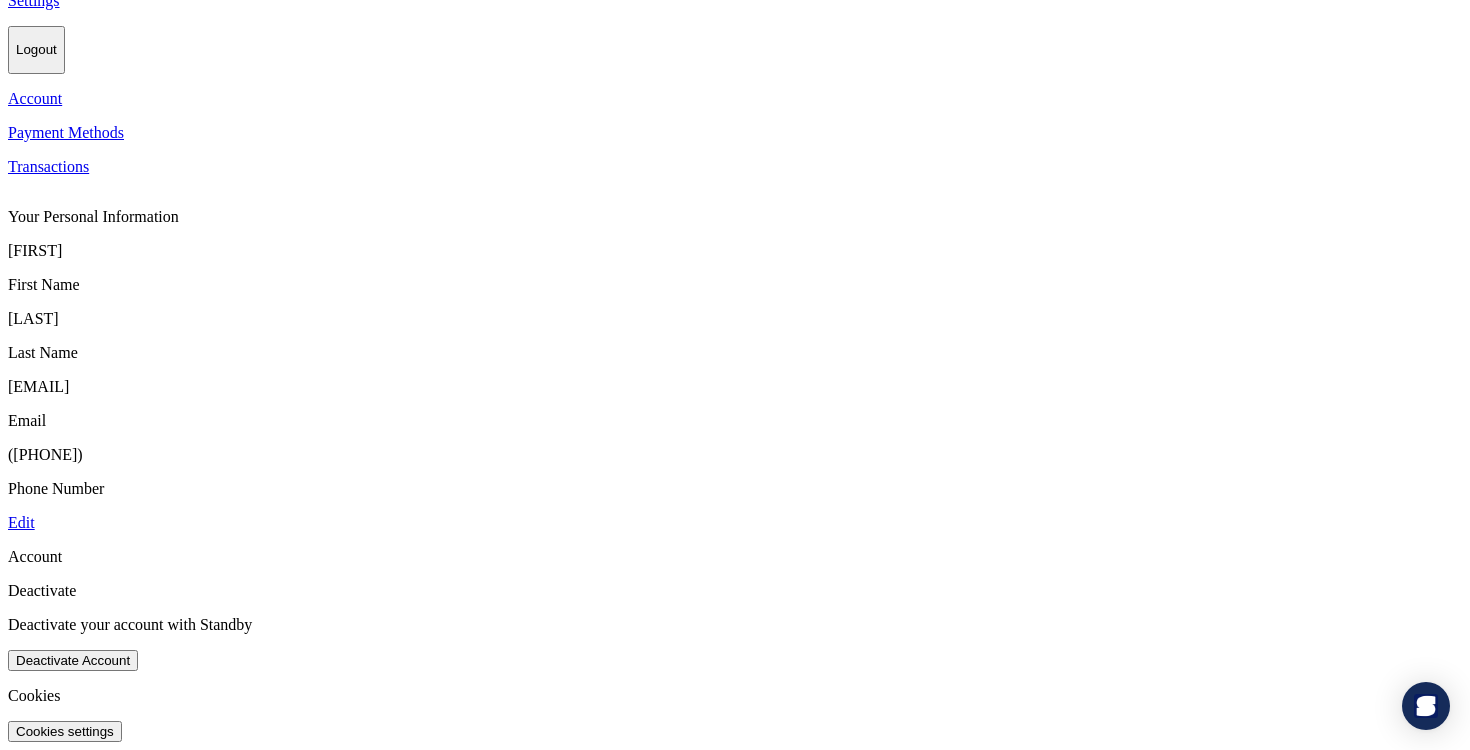 scroll, scrollTop: 254, scrollLeft: 0, axis: vertical 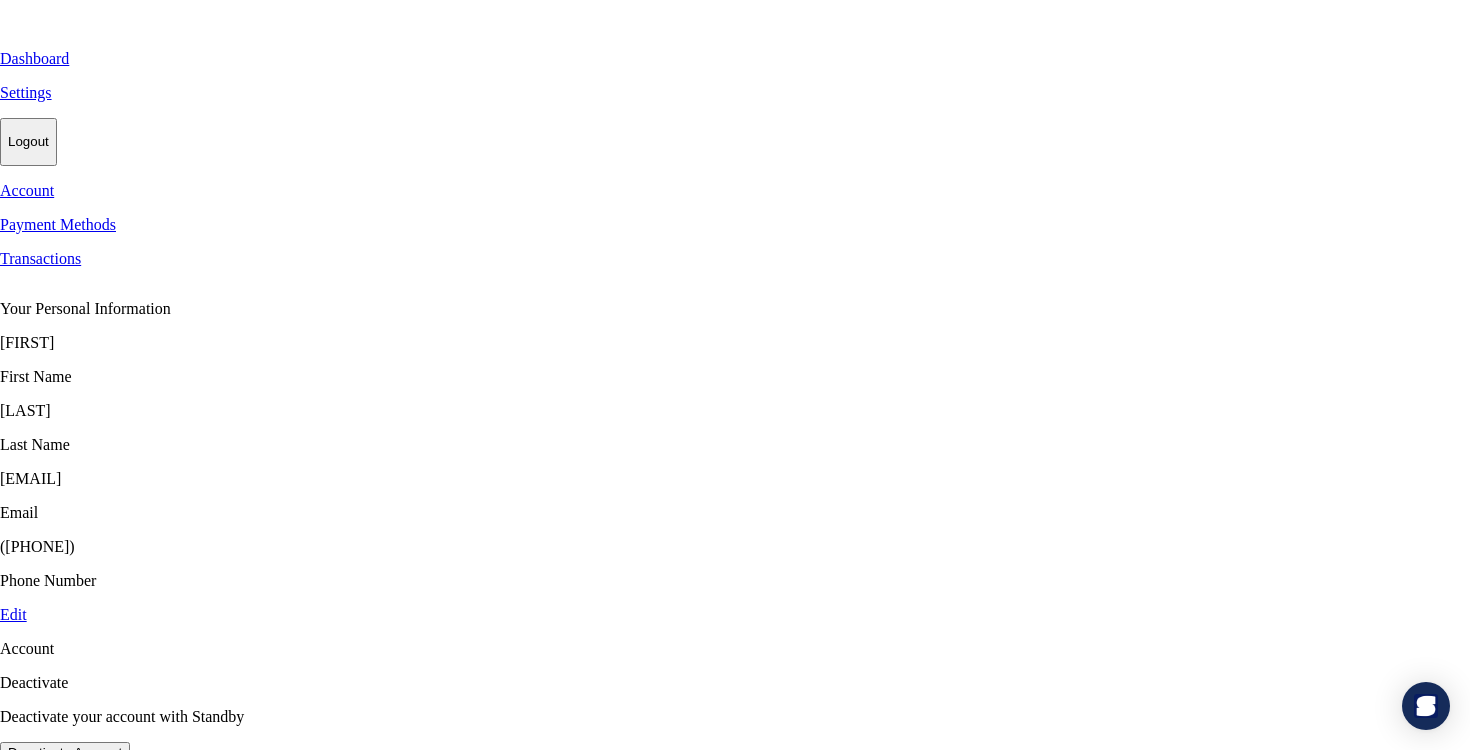 click on "Yes, deactivate my account" at bounding box center [89, 1101] 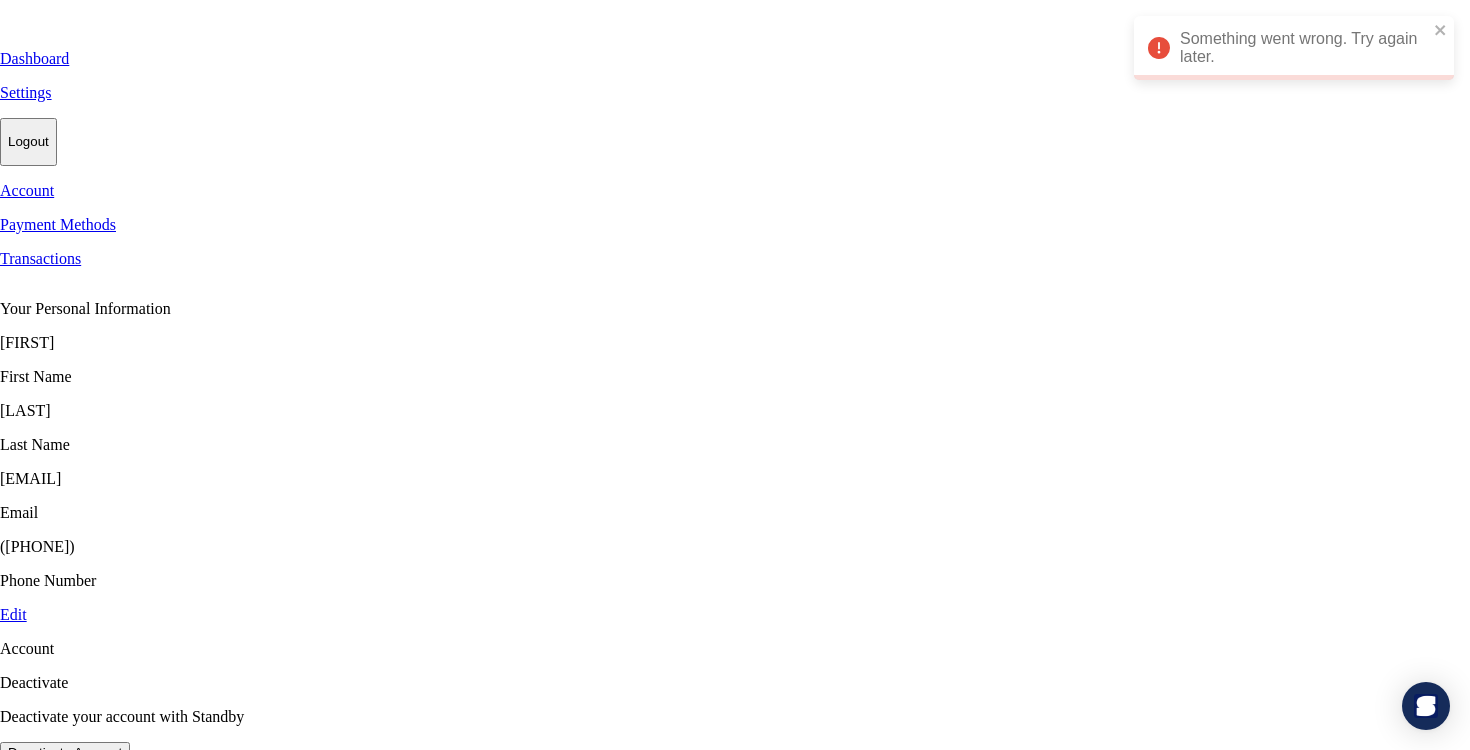 click at bounding box center [735, 834] 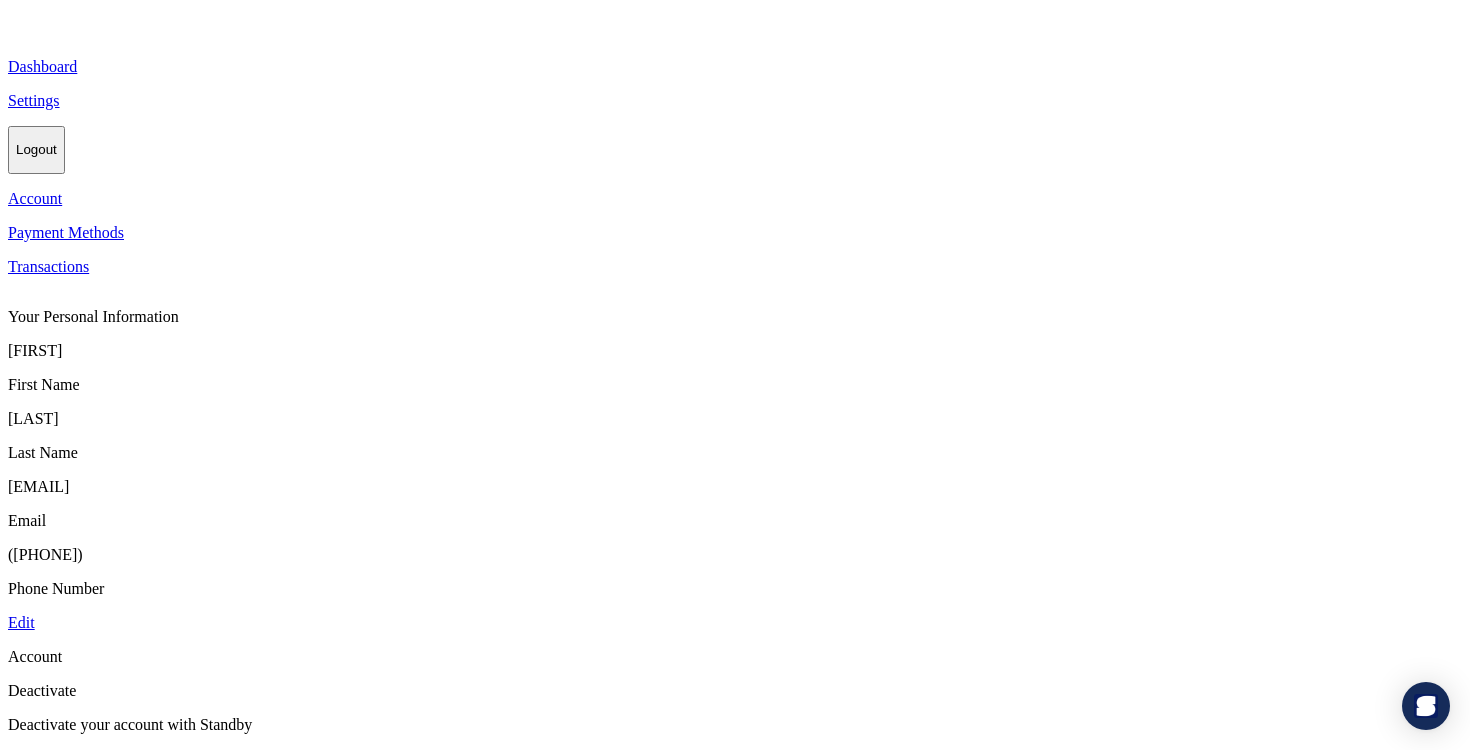 scroll, scrollTop: -1, scrollLeft: 0, axis: vertical 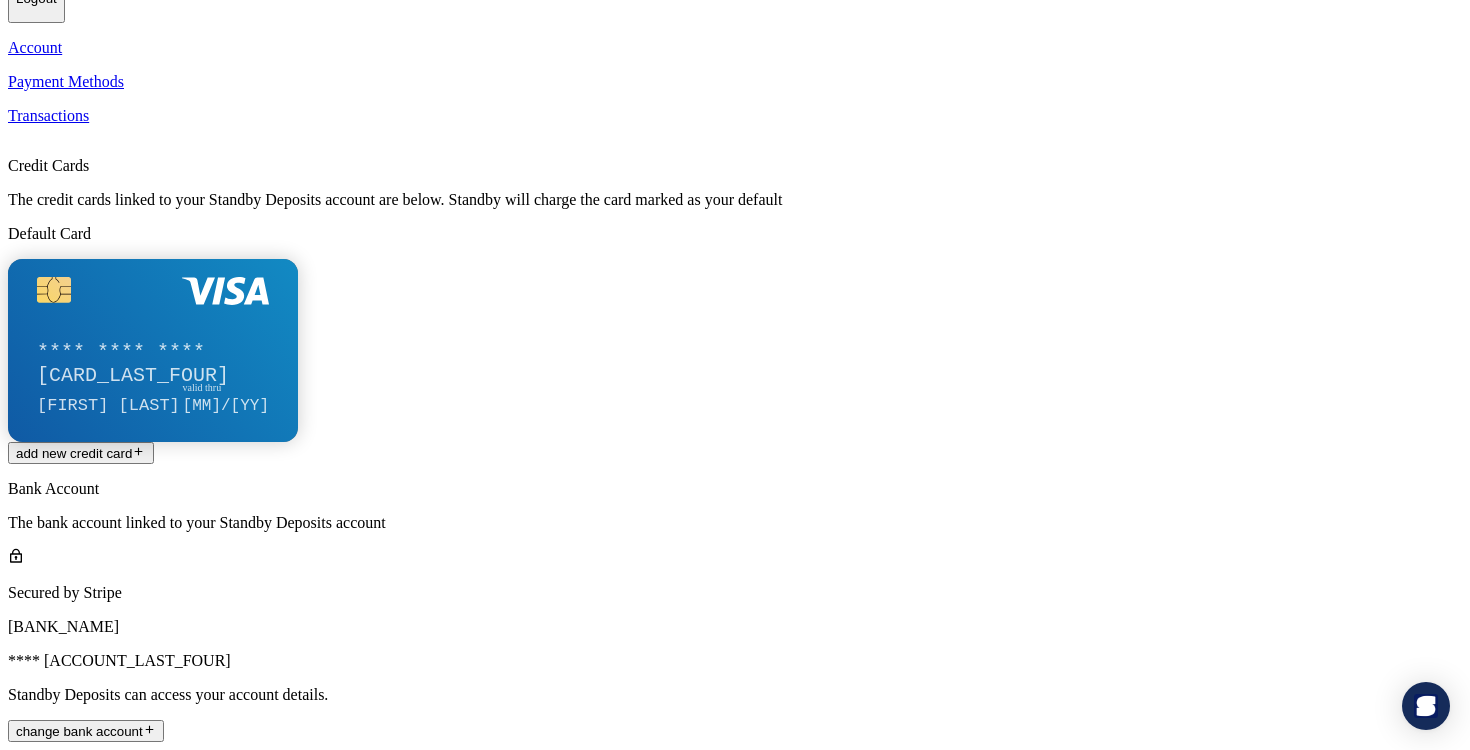 click on "valid thru" at bounding box center [226, 388] 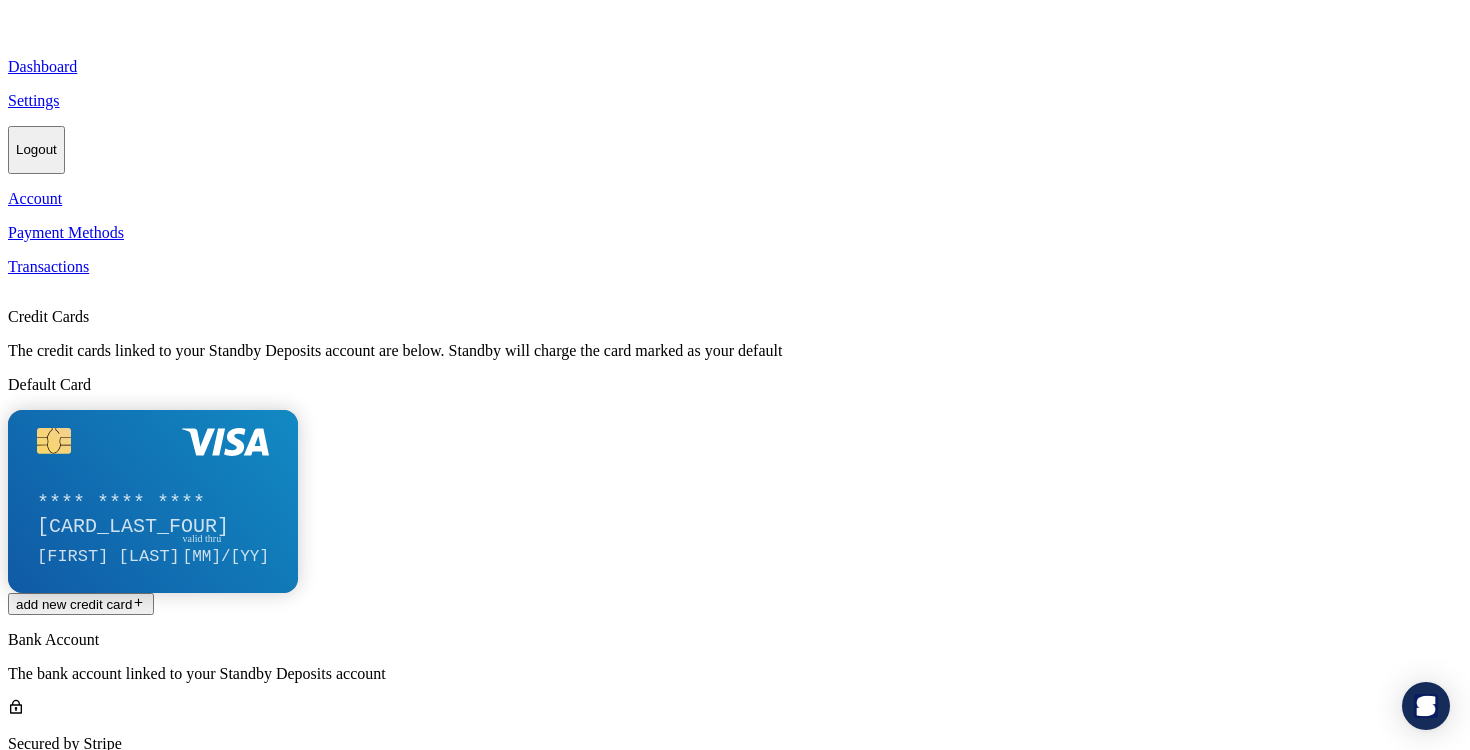 scroll, scrollTop: 0, scrollLeft: 0, axis: both 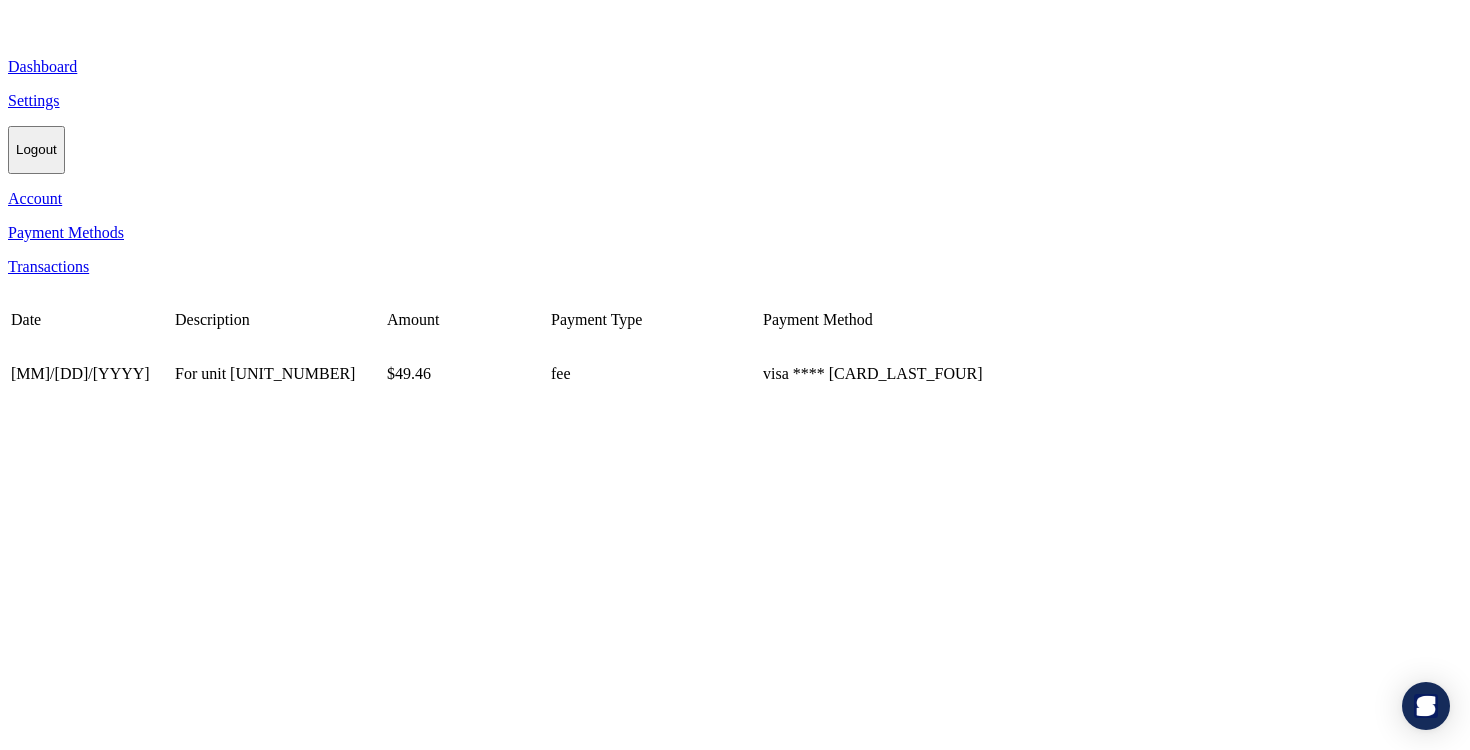 click on "Account" at bounding box center [735, 199] 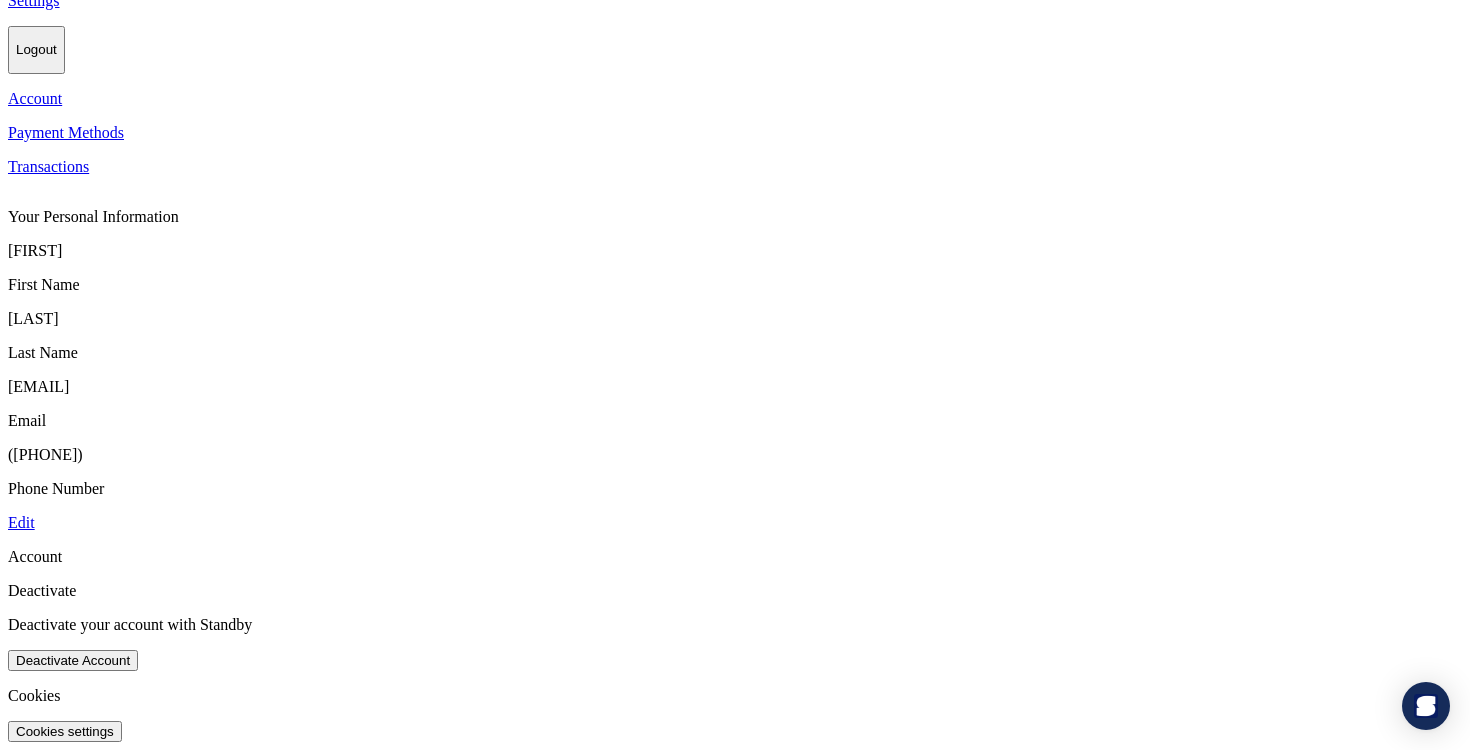 scroll, scrollTop: 462, scrollLeft: 0, axis: vertical 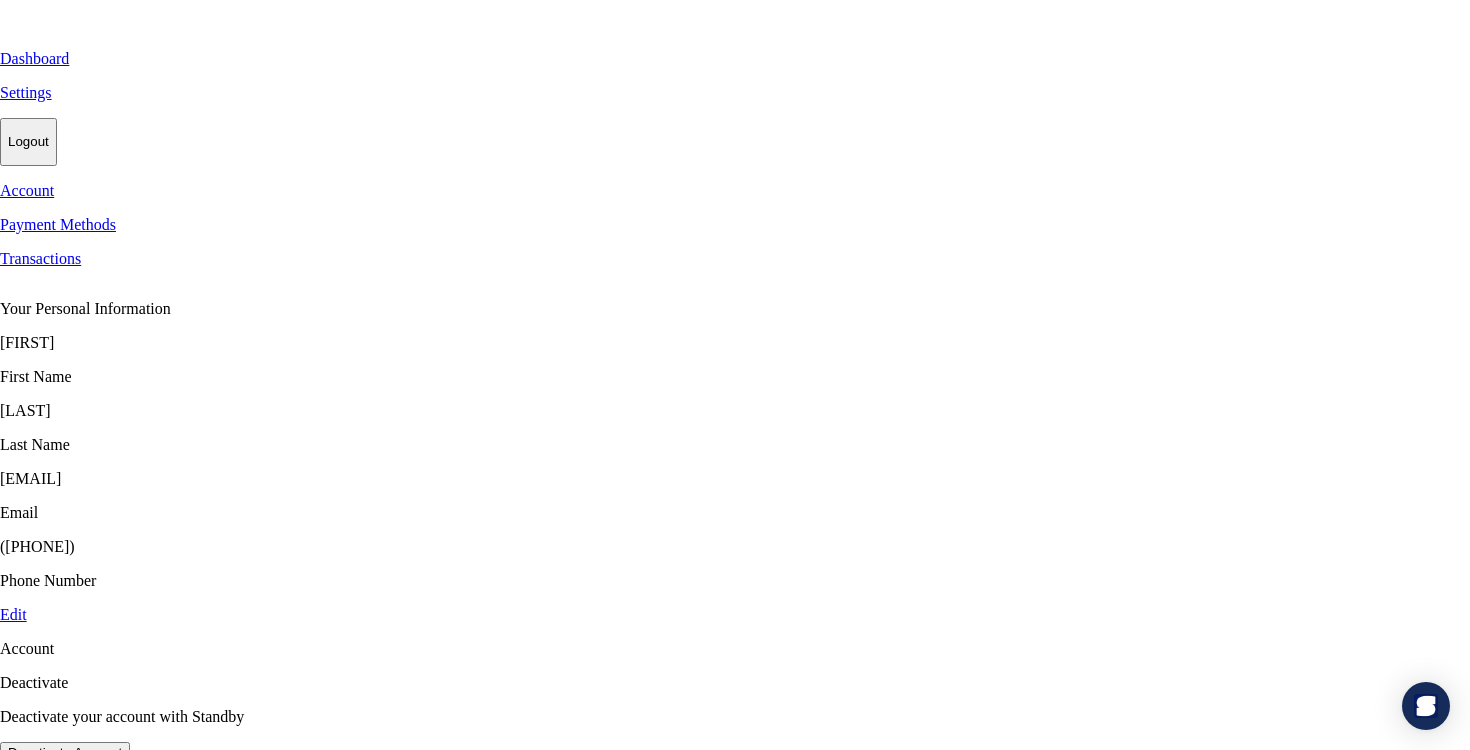 click on "Yes, deactivate my account" at bounding box center (89, 1067) 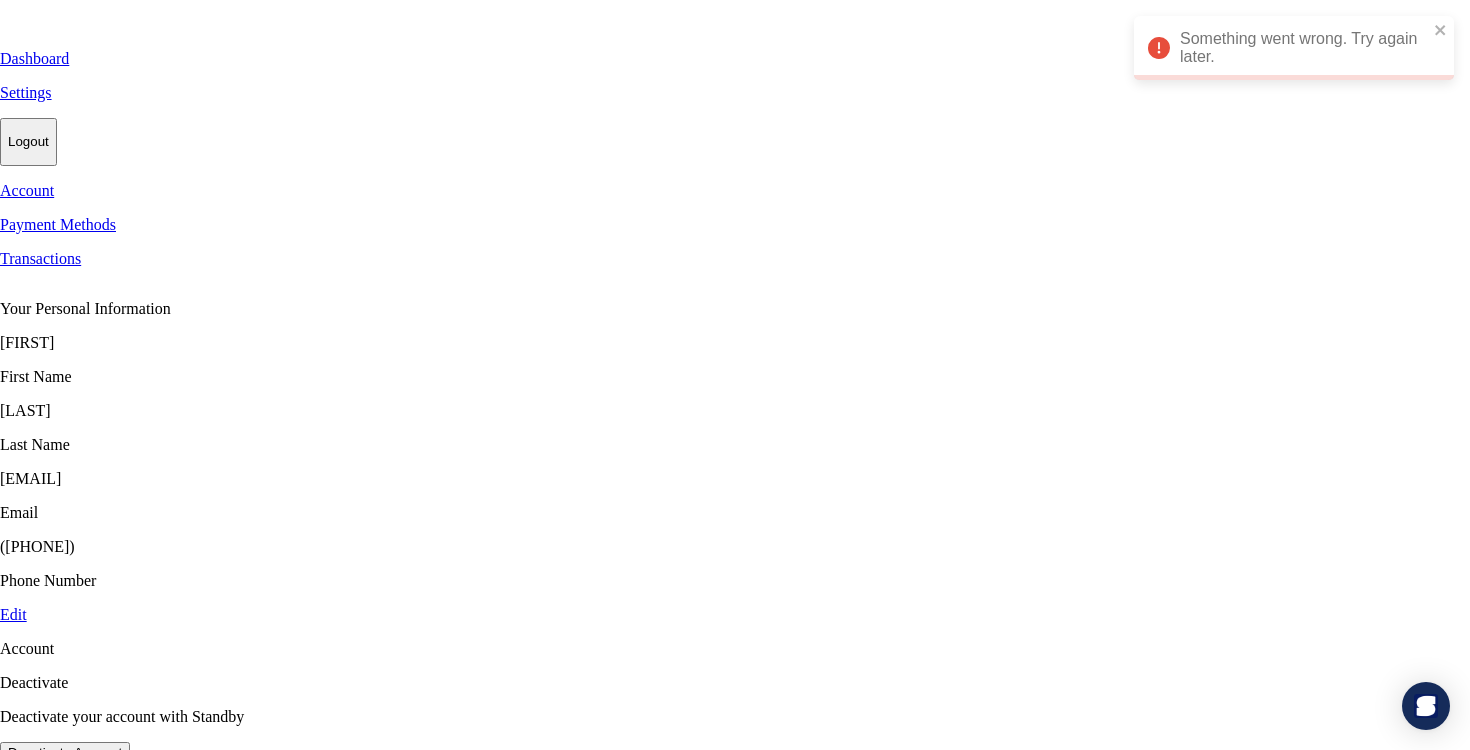click at bounding box center (735, 834) 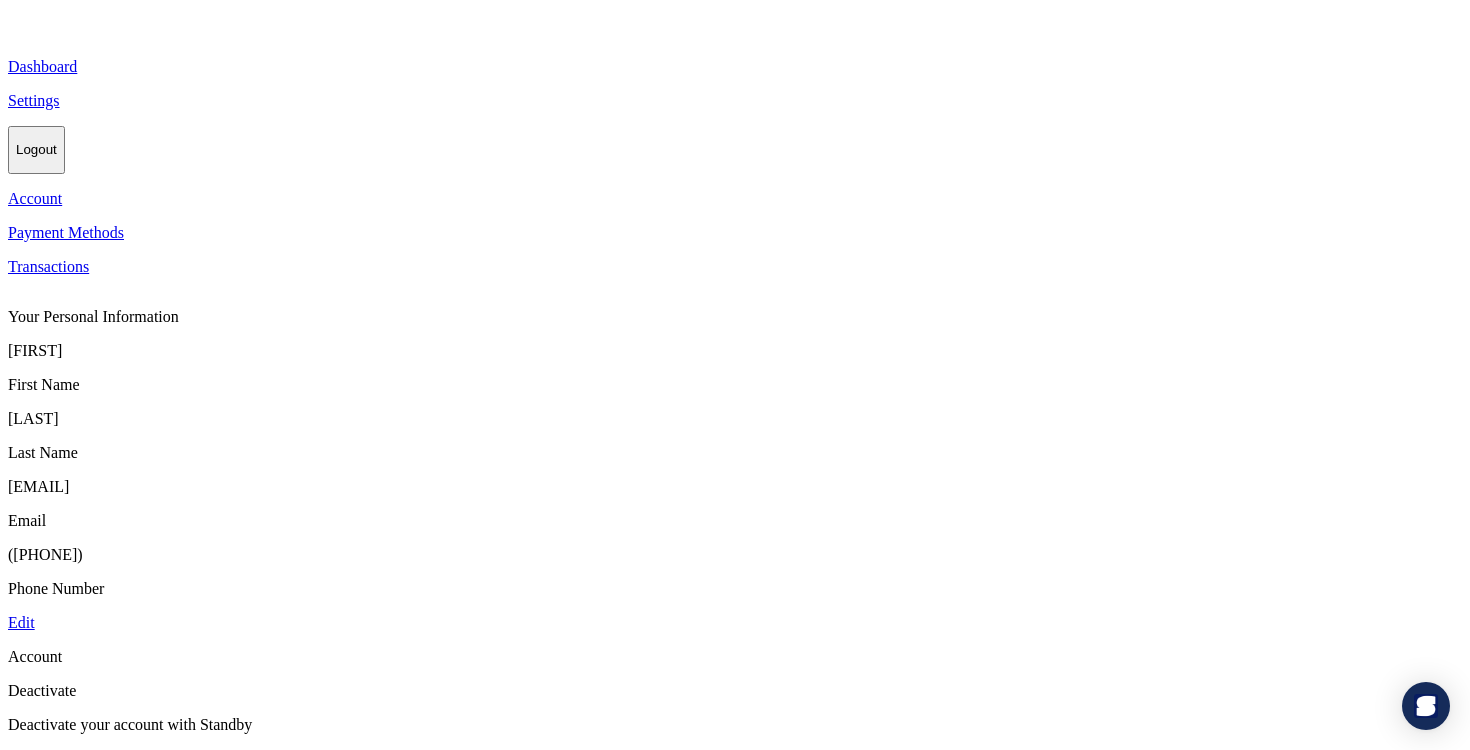 scroll, scrollTop: 0, scrollLeft: 0, axis: both 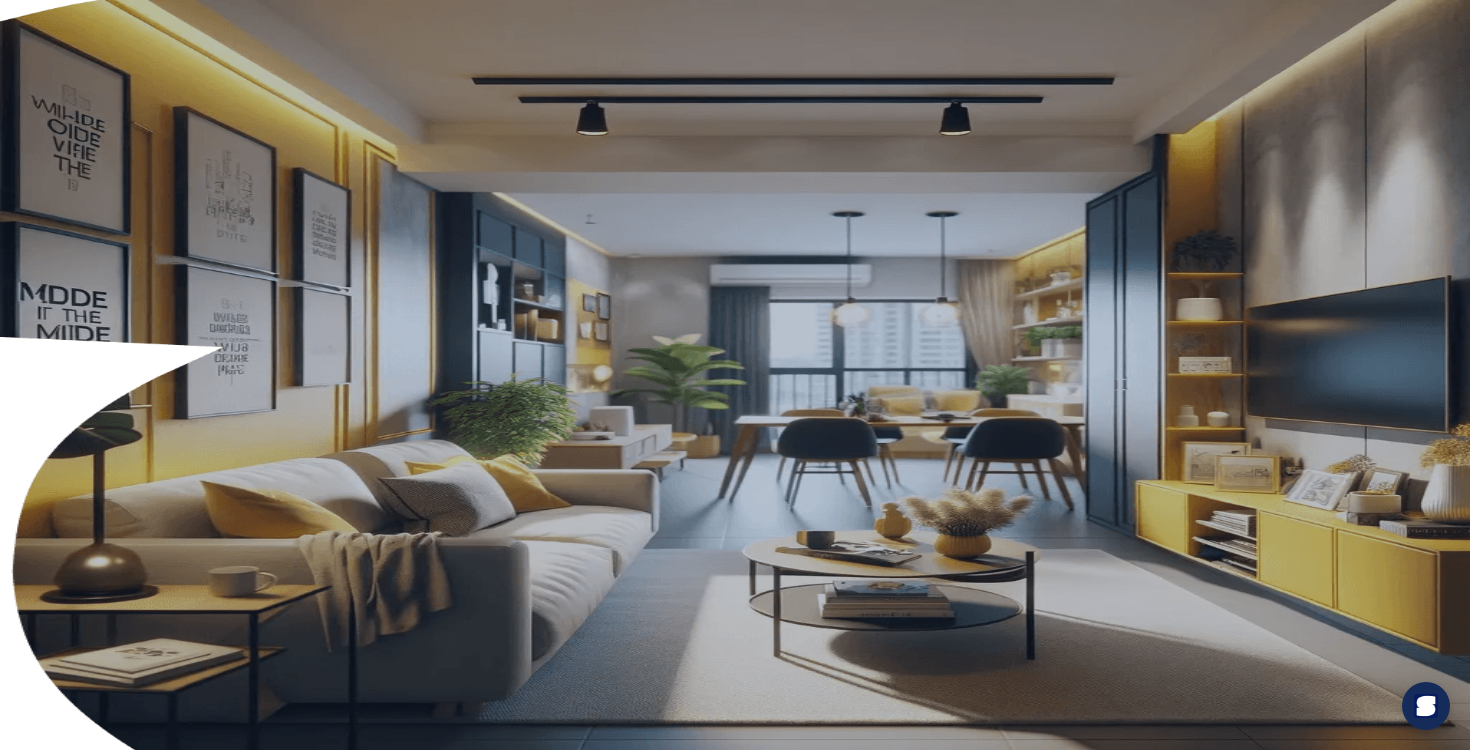 click on "Sign In" at bounding box center (43, 195) 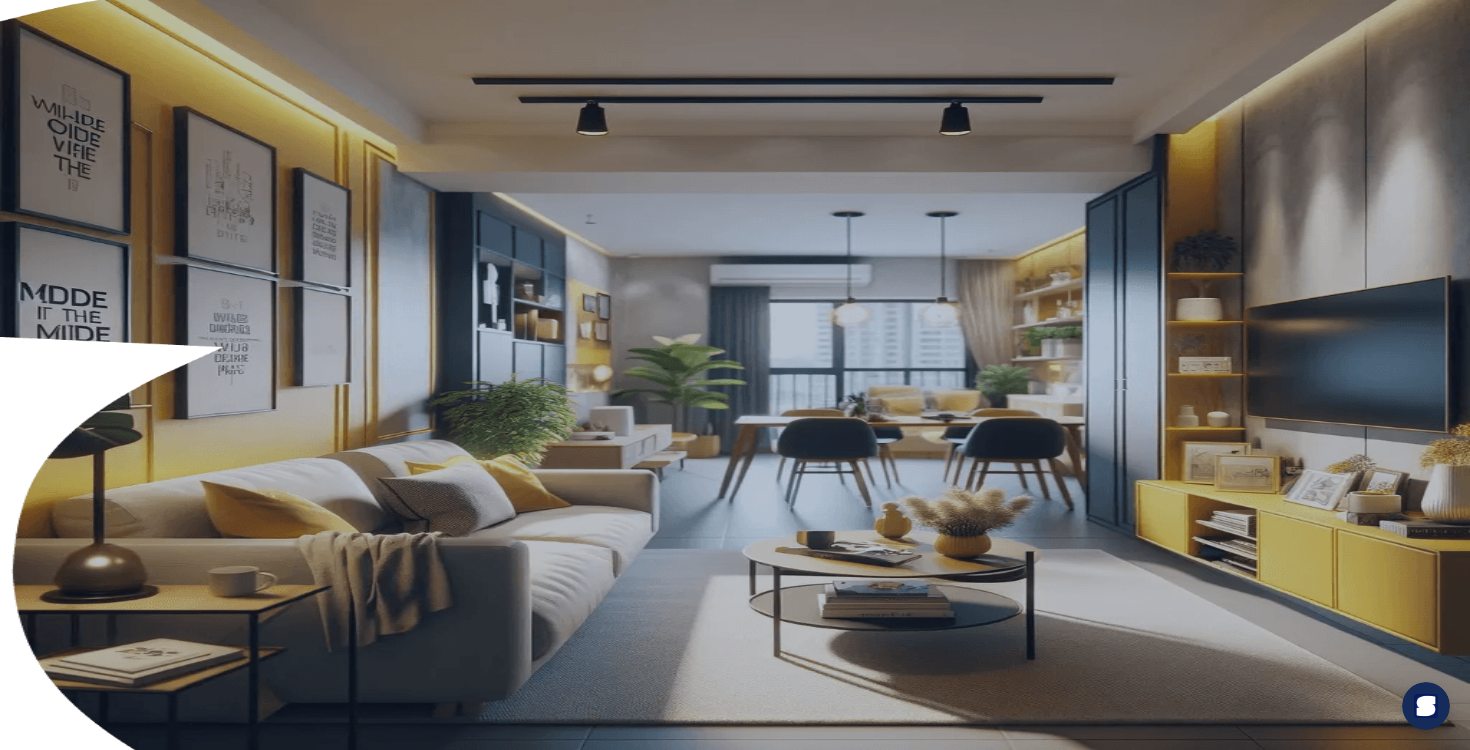 scroll, scrollTop: 0, scrollLeft: 0, axis: both 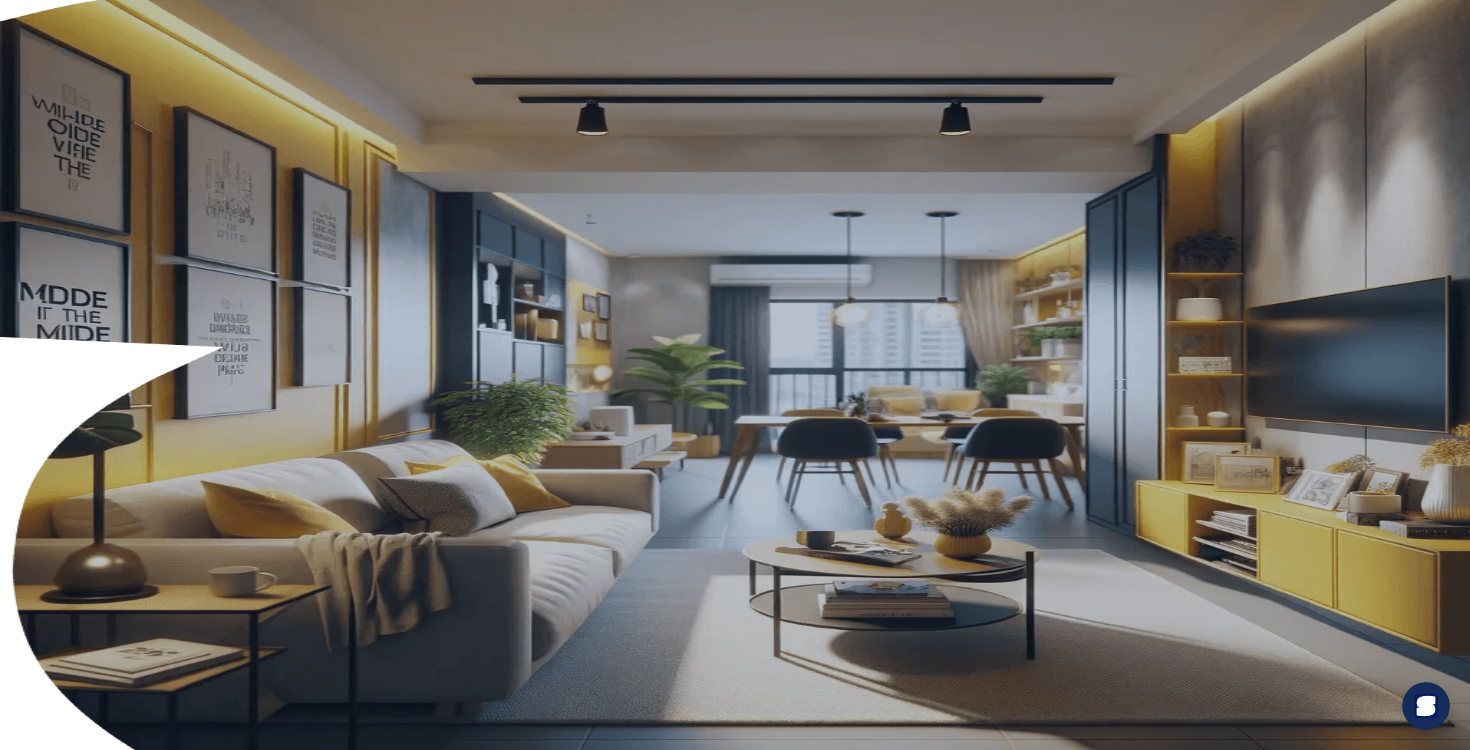 click on "Sign in to  Standby  as a resident" at bounding box center [735, 30] 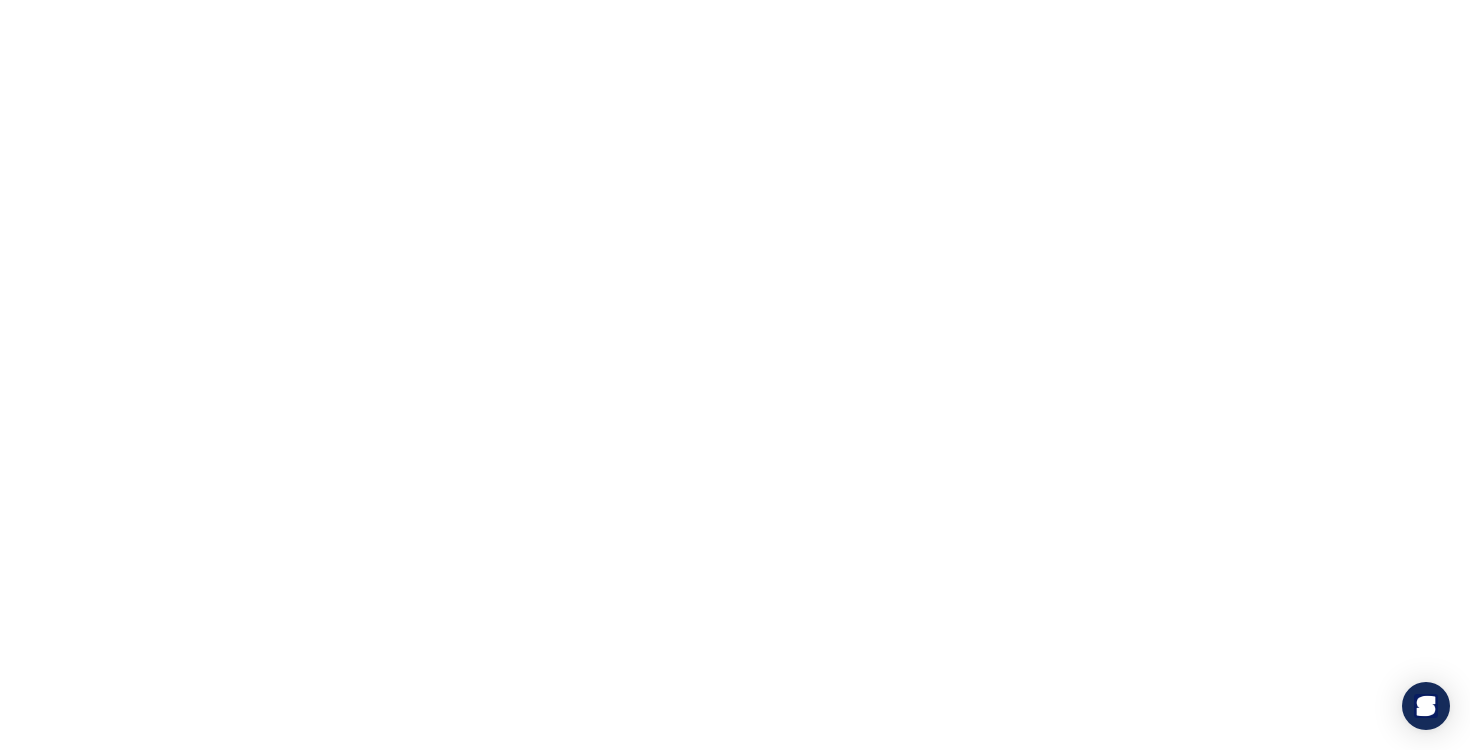 scroll, scrollTop: 0, scrollLeft: 0, axis: both 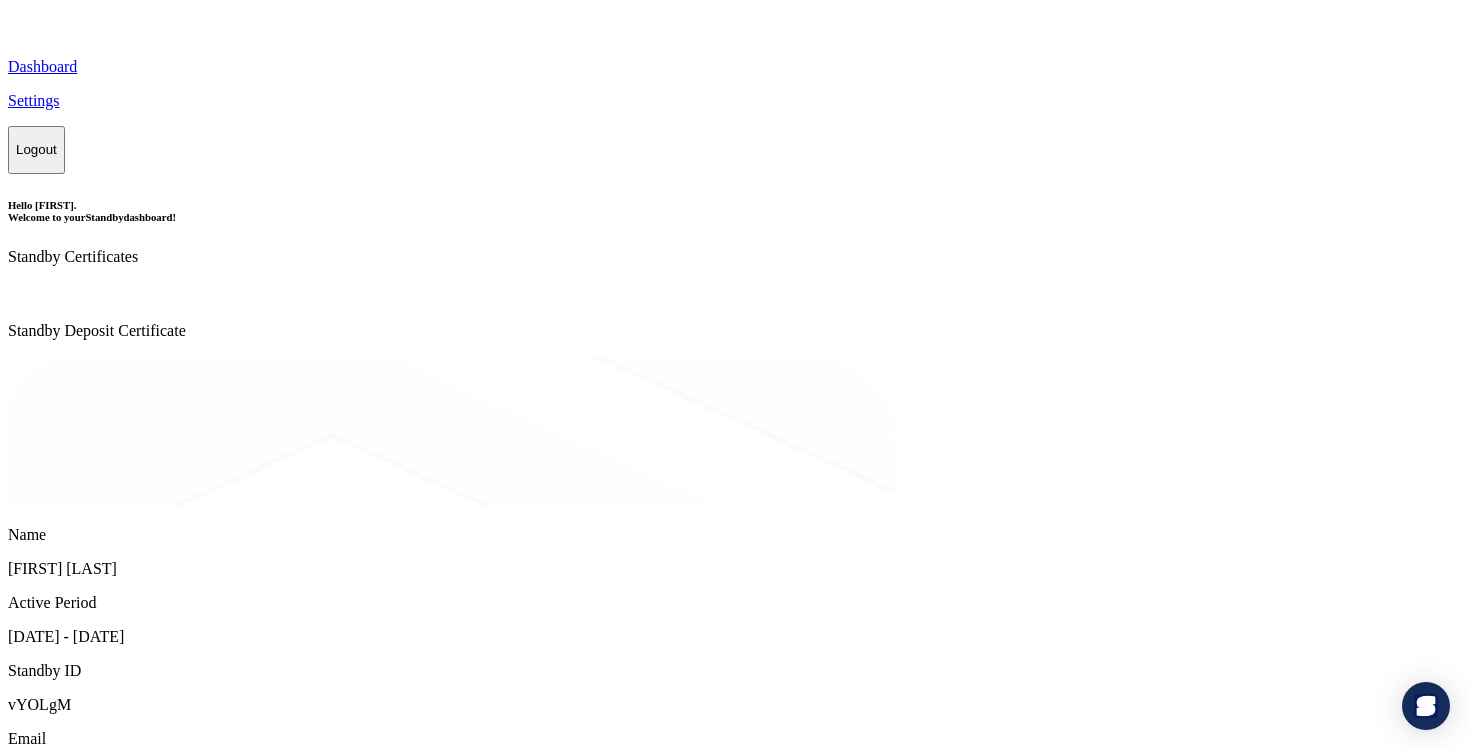 click on "Settings" at bounding box center [735, 101] 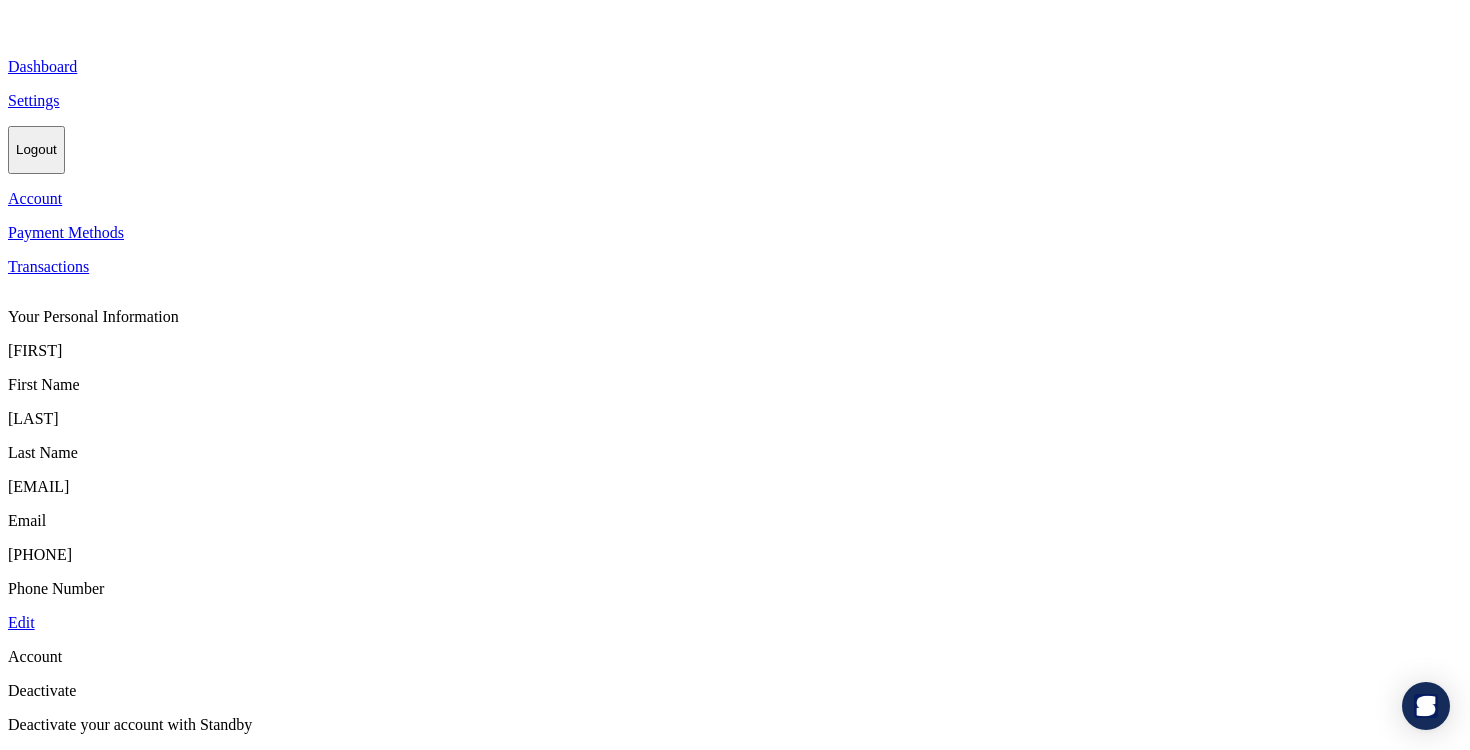 scroll, scrollTop: 90, scrollLeft: 0, axis: vertical 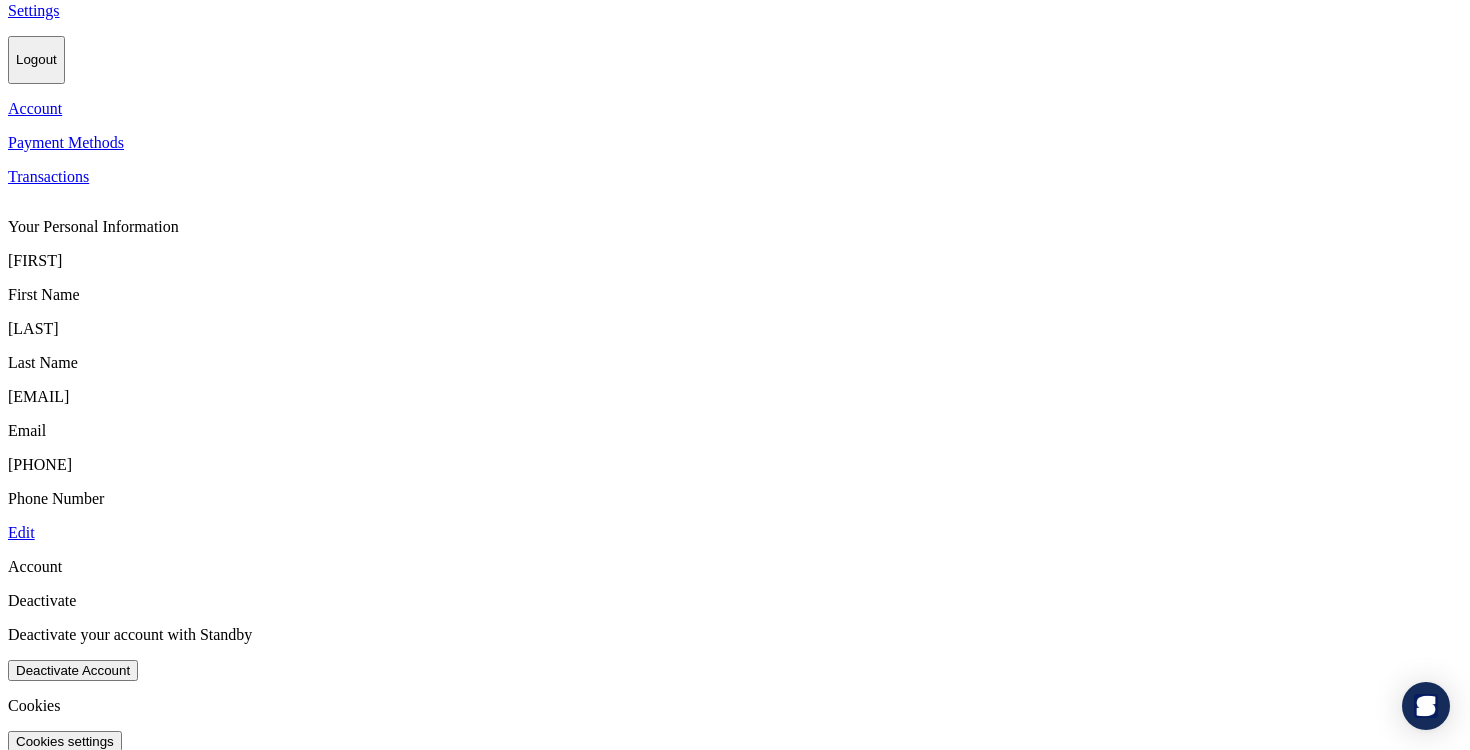 click on "Edit" at bounding box center (21, 532) 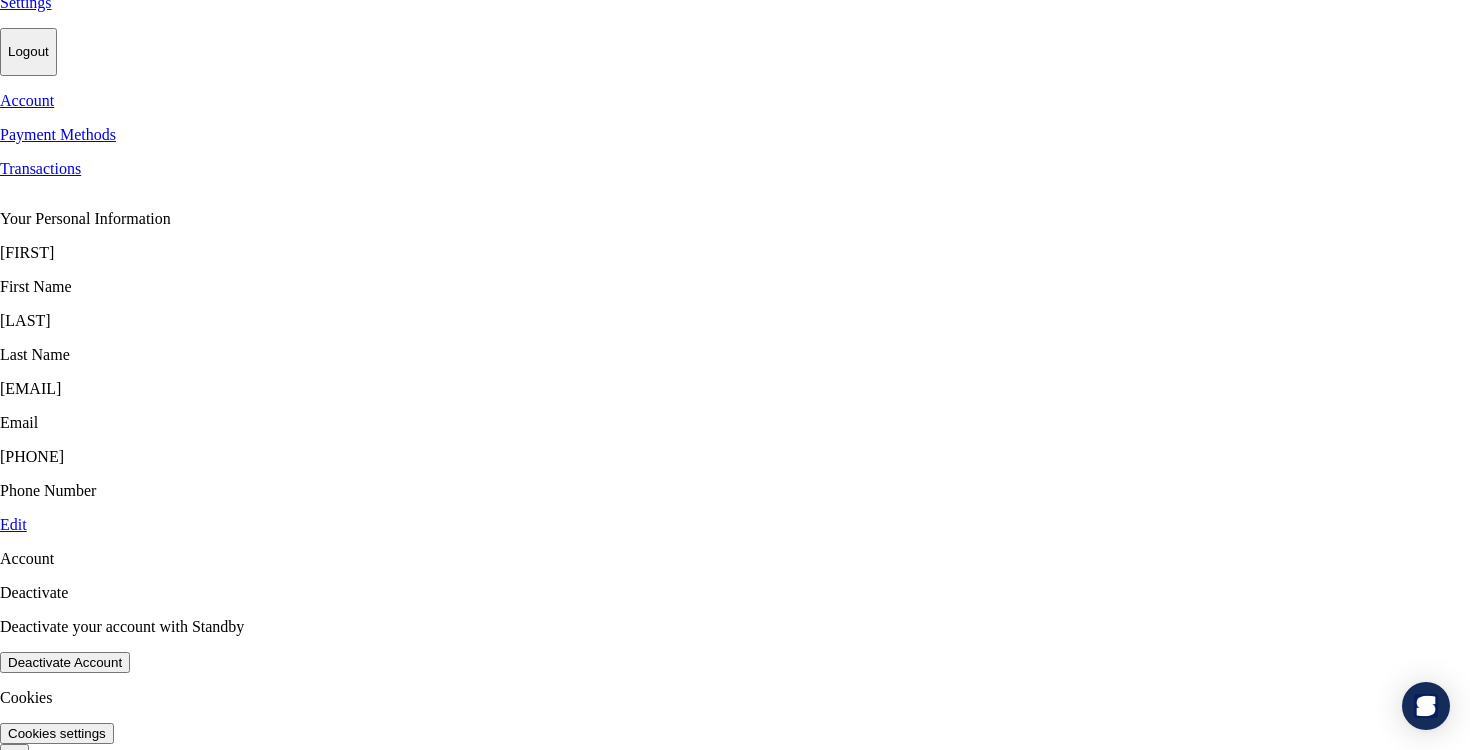 click on "Cancel" at bounding box center (29, 1046) 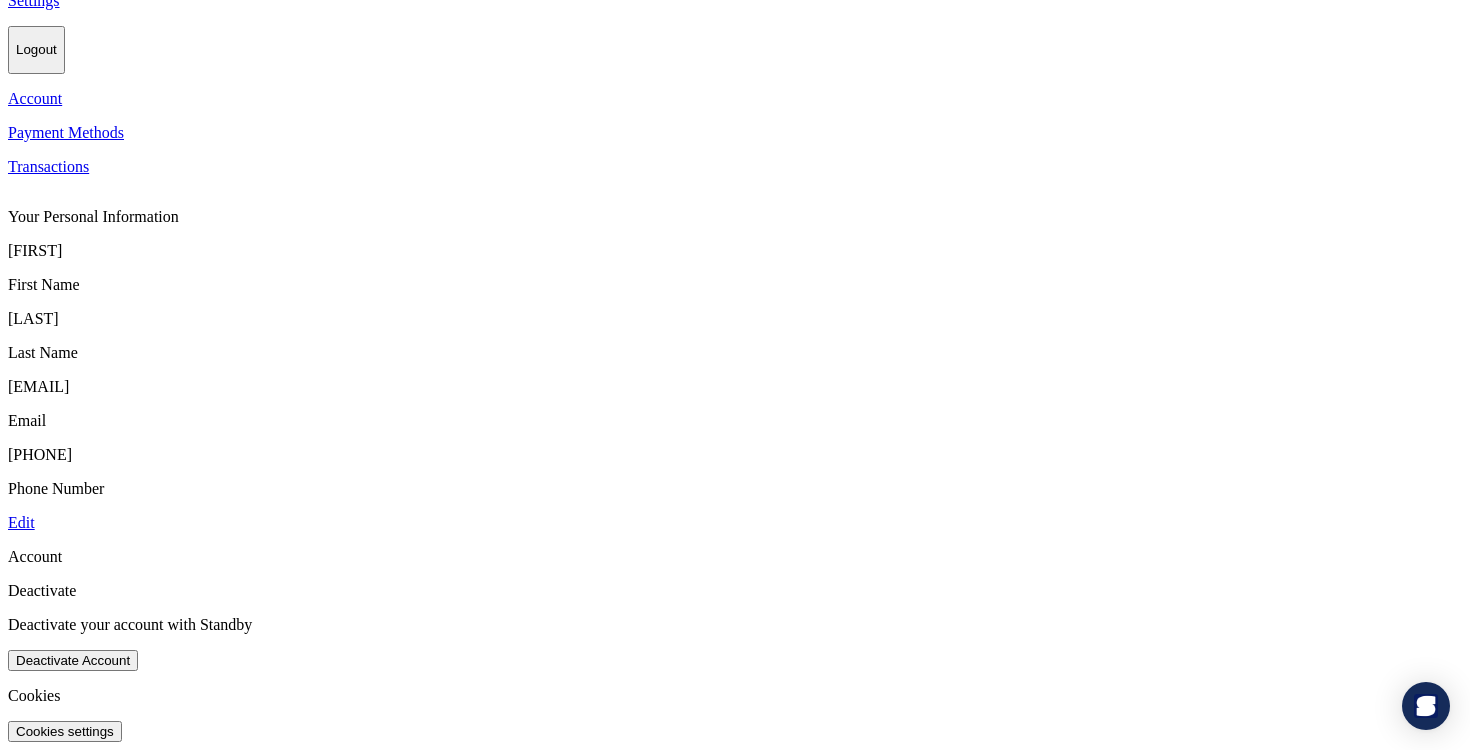 scroll, scrollTop: 462, scrollLeft: 0, axis: vertical 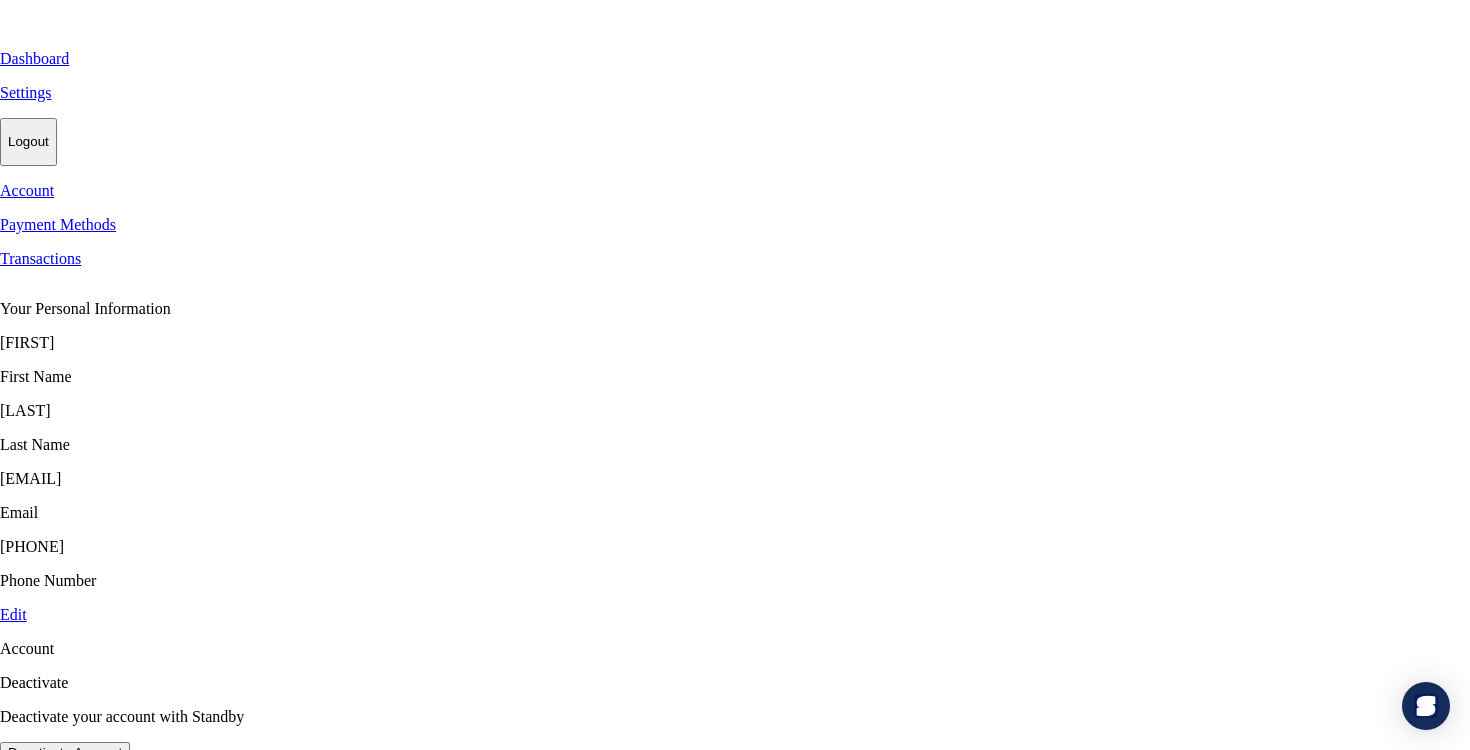 click on "Yes, deactivate my account" at bounding box center [89, 1067] 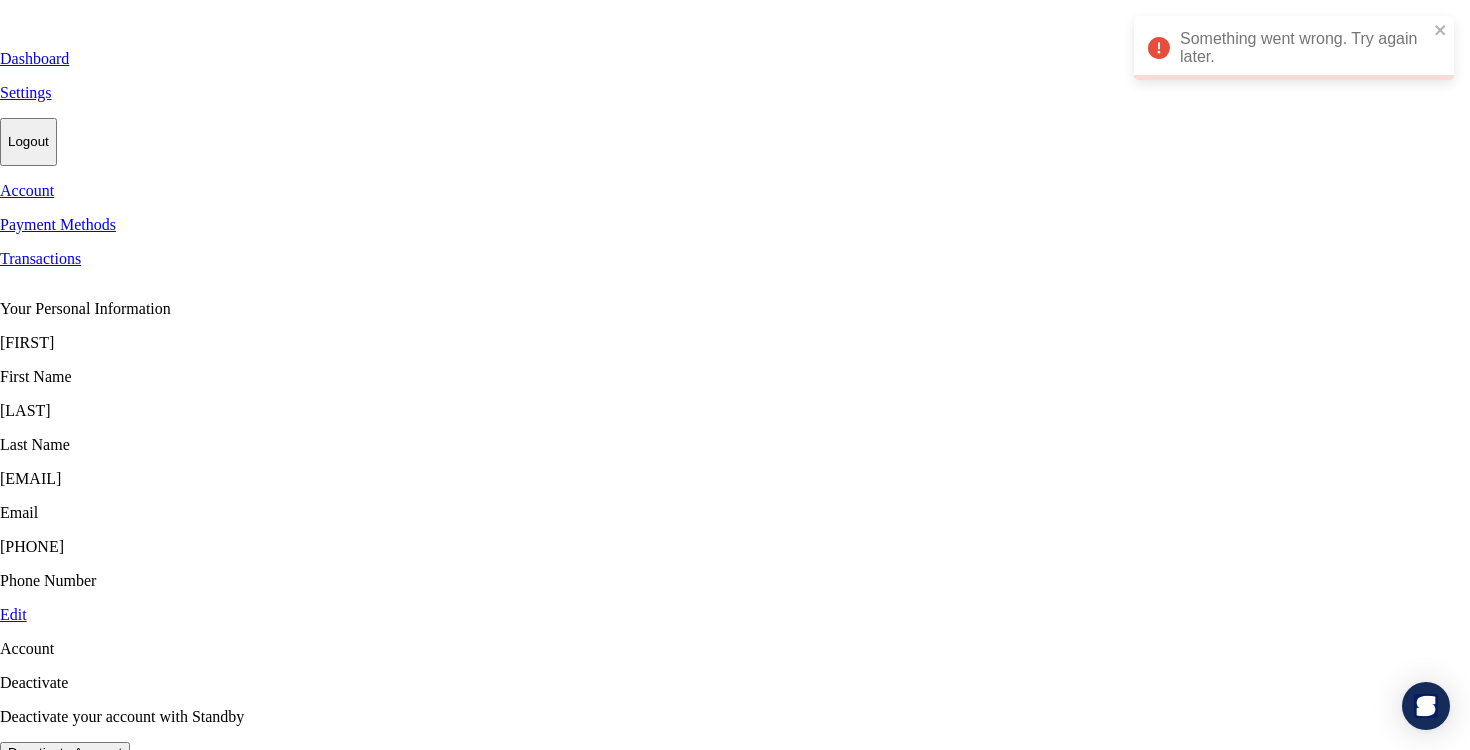 click at bounding box center [735, 834] 